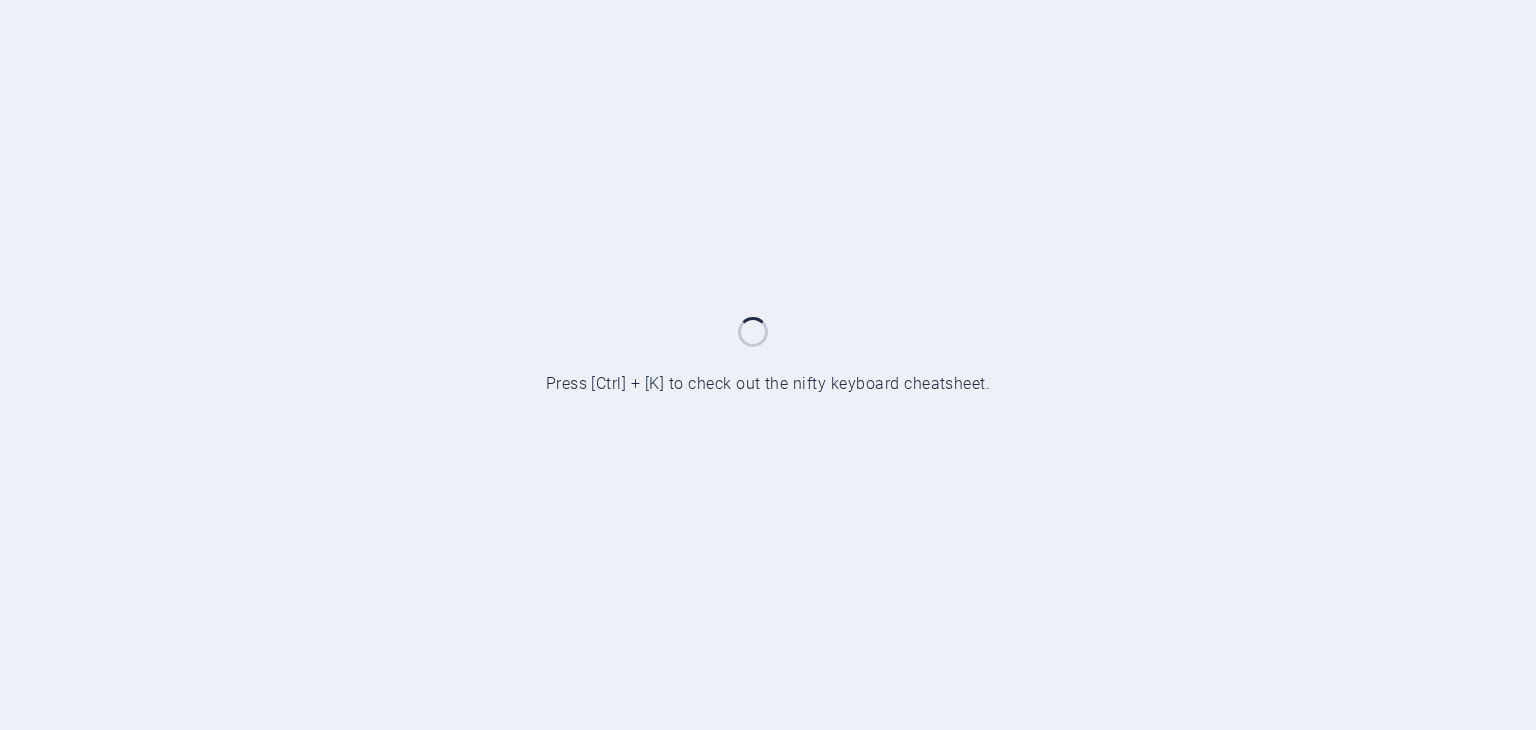 scroll, scrollTop: 0, scrollLeft: 0, axis: both 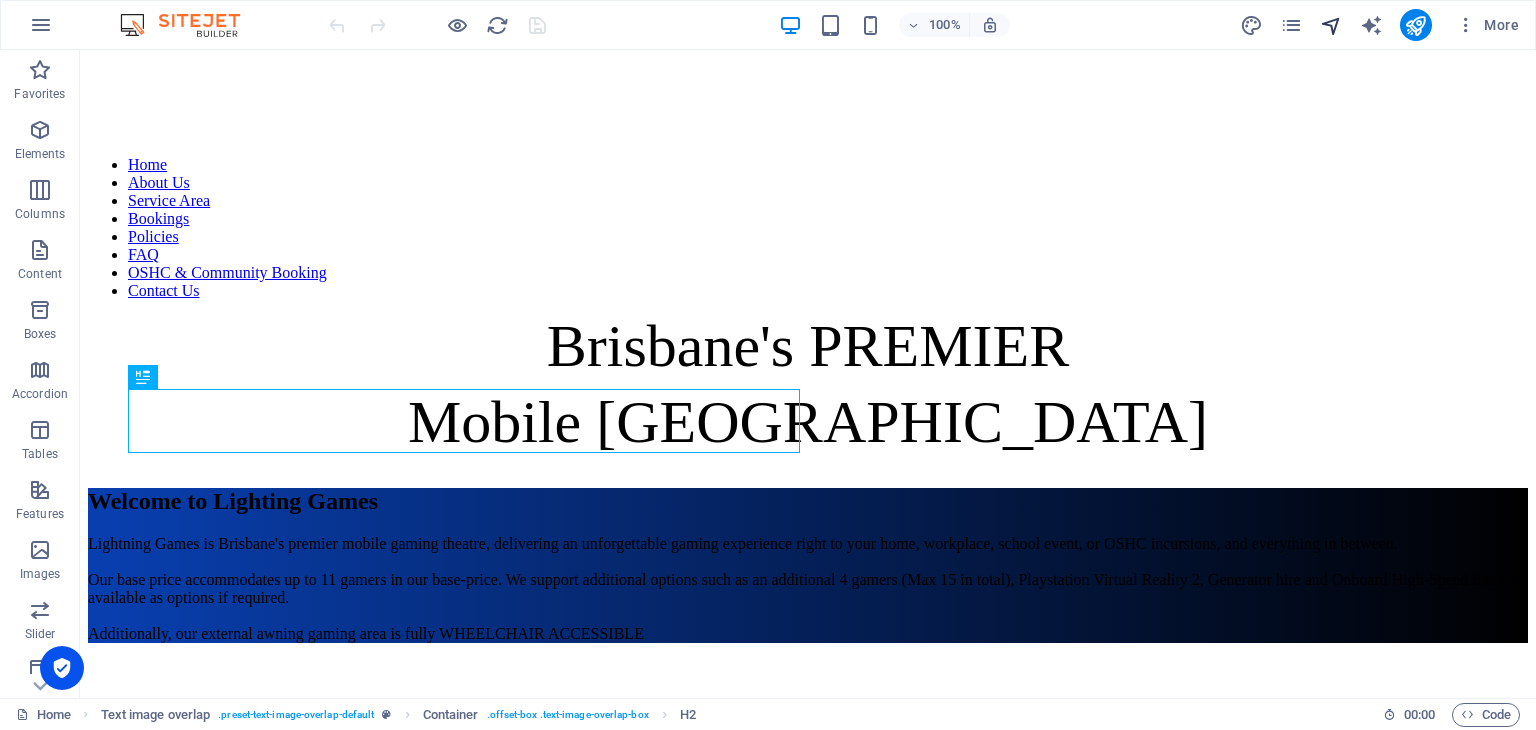 click at bounding box center [1331, 25] 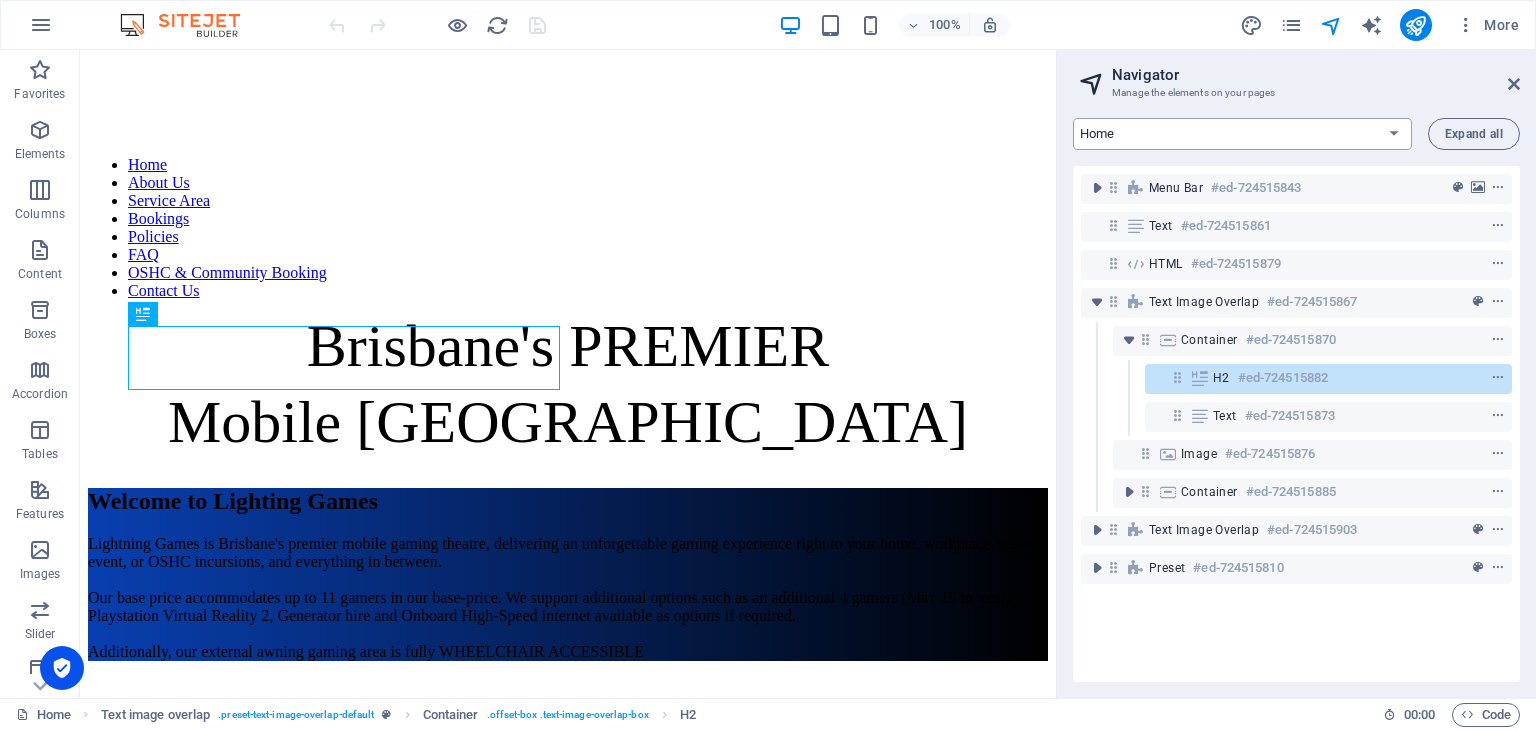 click on "Home  About Us  Service Area  Bookings  Policies  FAQ  OSHC & Community Booking  Contact Us  Call-Back-Booking-Page" at bounding box center [1242, 134] 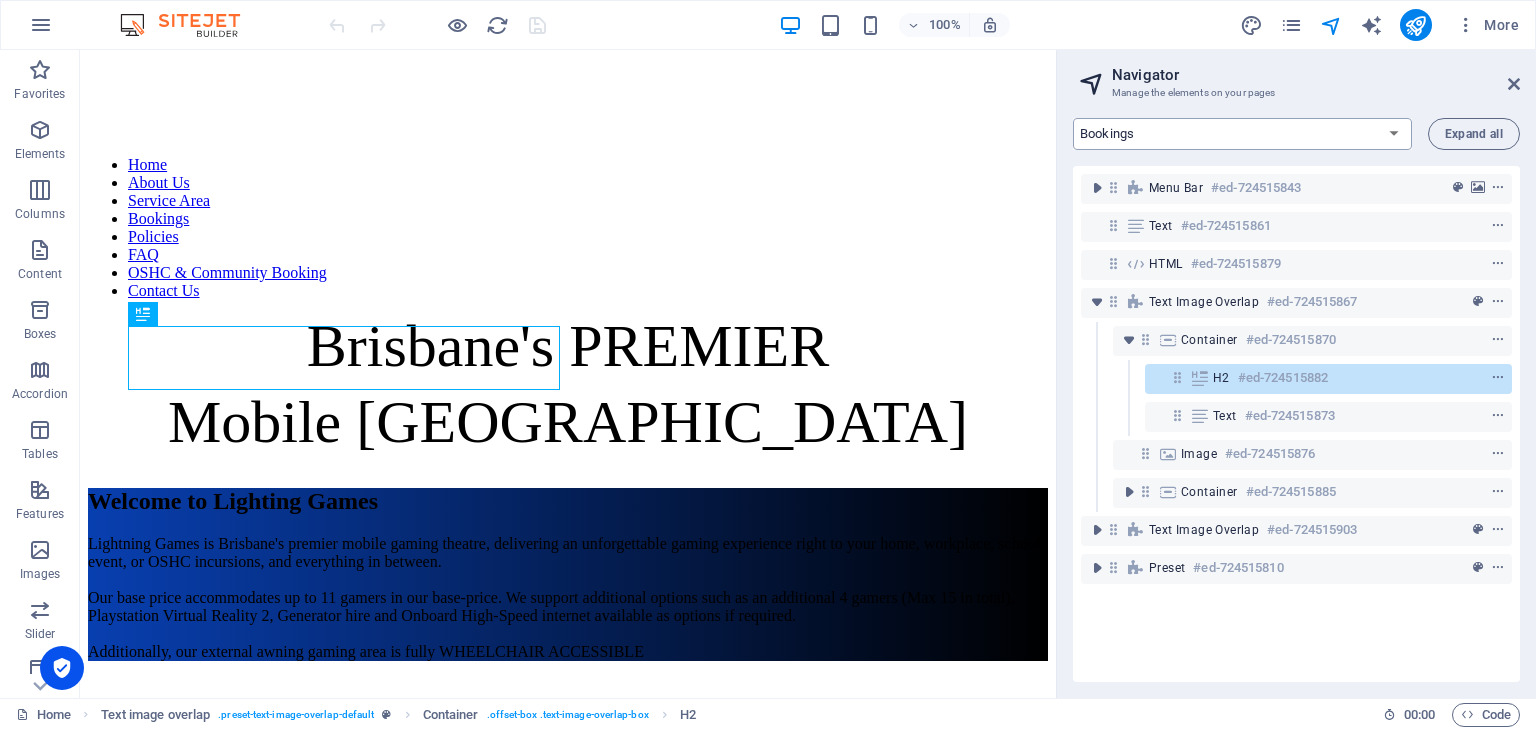 click on "Home  About Us  Service Area  Bookings  Policies  FAQ  OSHC & Community Booking  Contact Us  Call-Back-Booking-Page" at bounding box center (1242, 134) 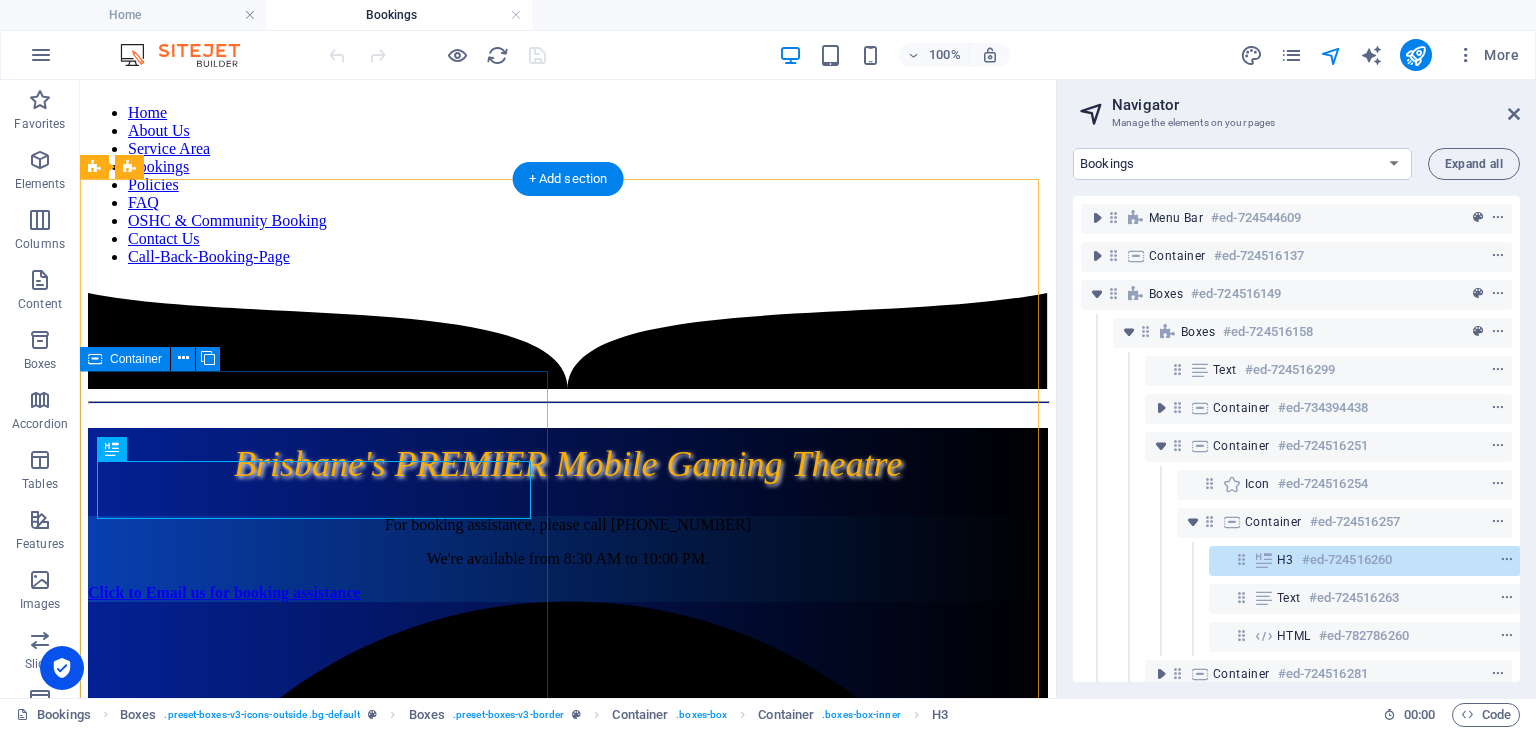 scroll, scrollTop: 0, scrollLeft: 0, axis: both 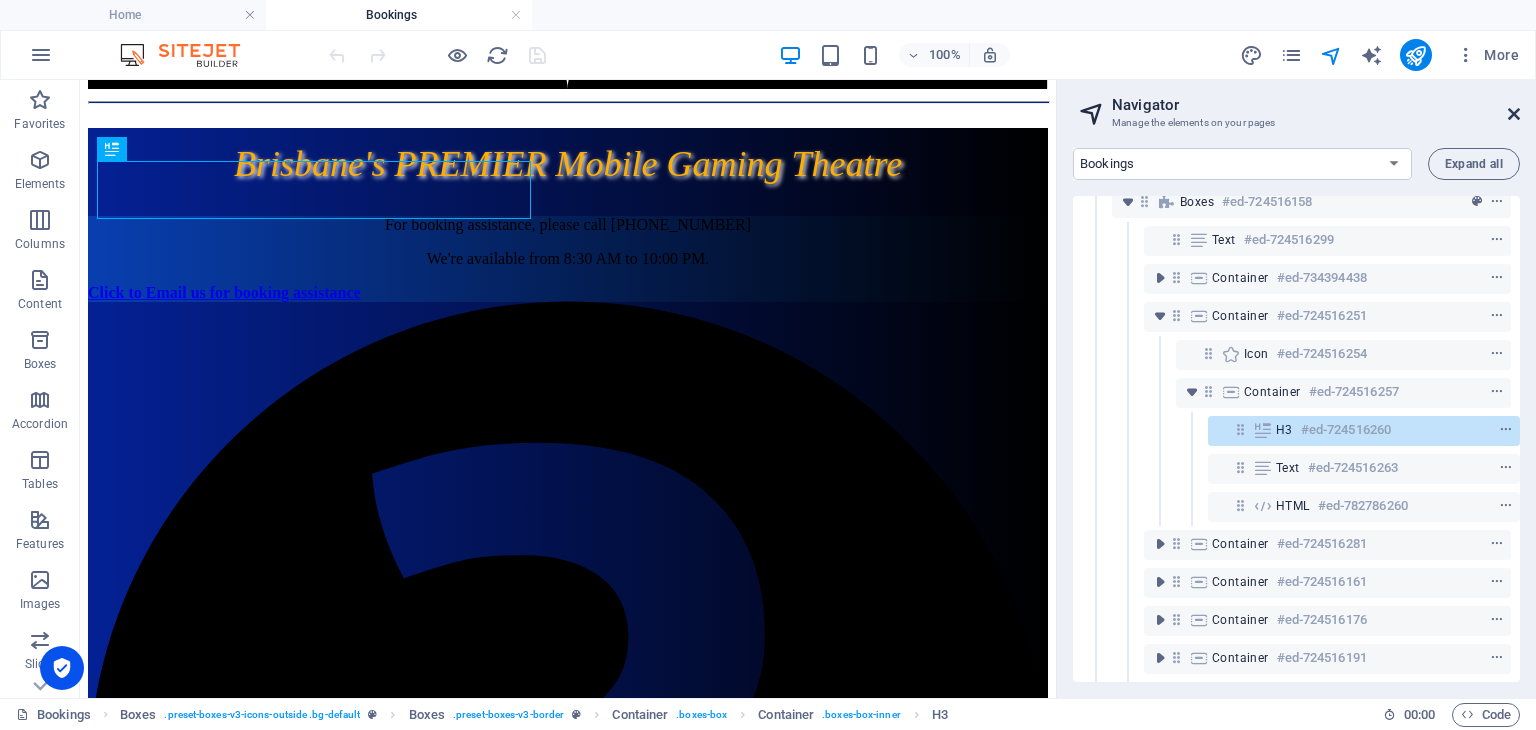 click at bounding box center [1514, 114] 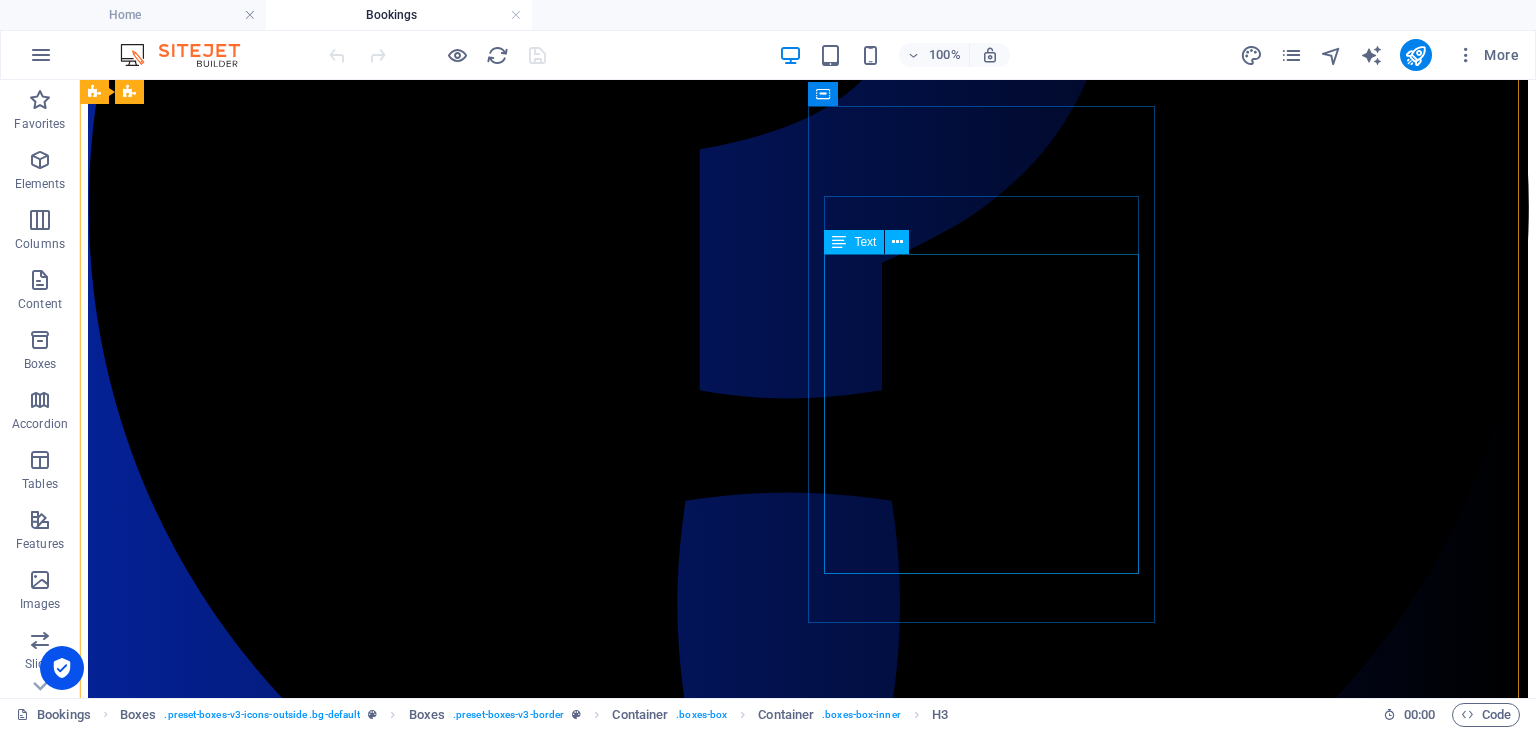 scroll, scrollTop: 1400, scrollLeft: 0, axis: vertical 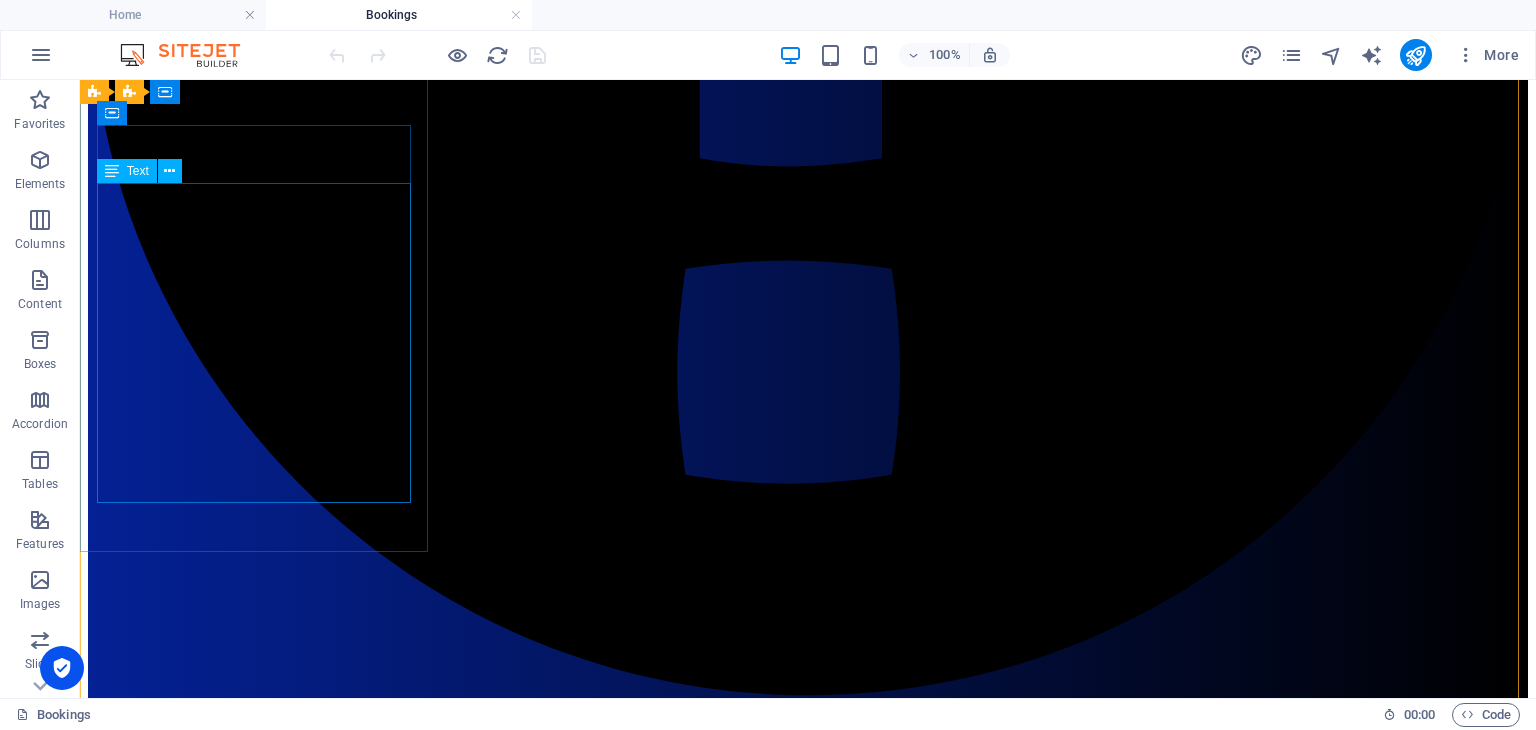 click on "Within 15km of [GEOGRAPHIC_DATA] 1hr - $350 1.5hrs - $375 2hr - $400 (Preferred by many) 2.5hrs - $470 3 hr - $540 3.5hrs - $610 4 hrs - $680 4.5hrs - $750 5hr - $820 5.5hrs - $890 6hr - $960 Excludes Tolls, Add-ons" at bounding box center [808, 5246] 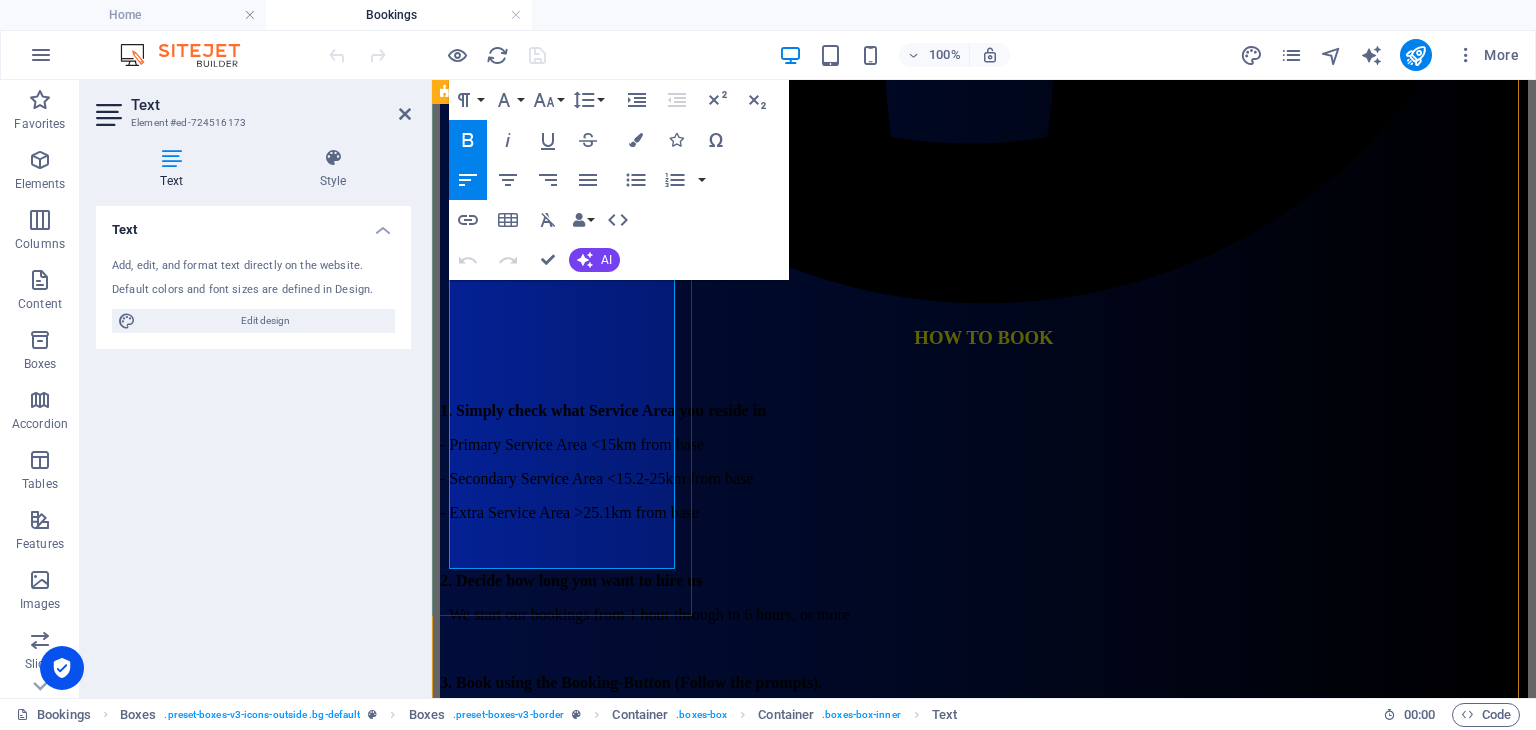 drag, startPoint x: 585, startPoint y: 295, endPoint x: 462, endPoint y: 289, distance: 123.146255 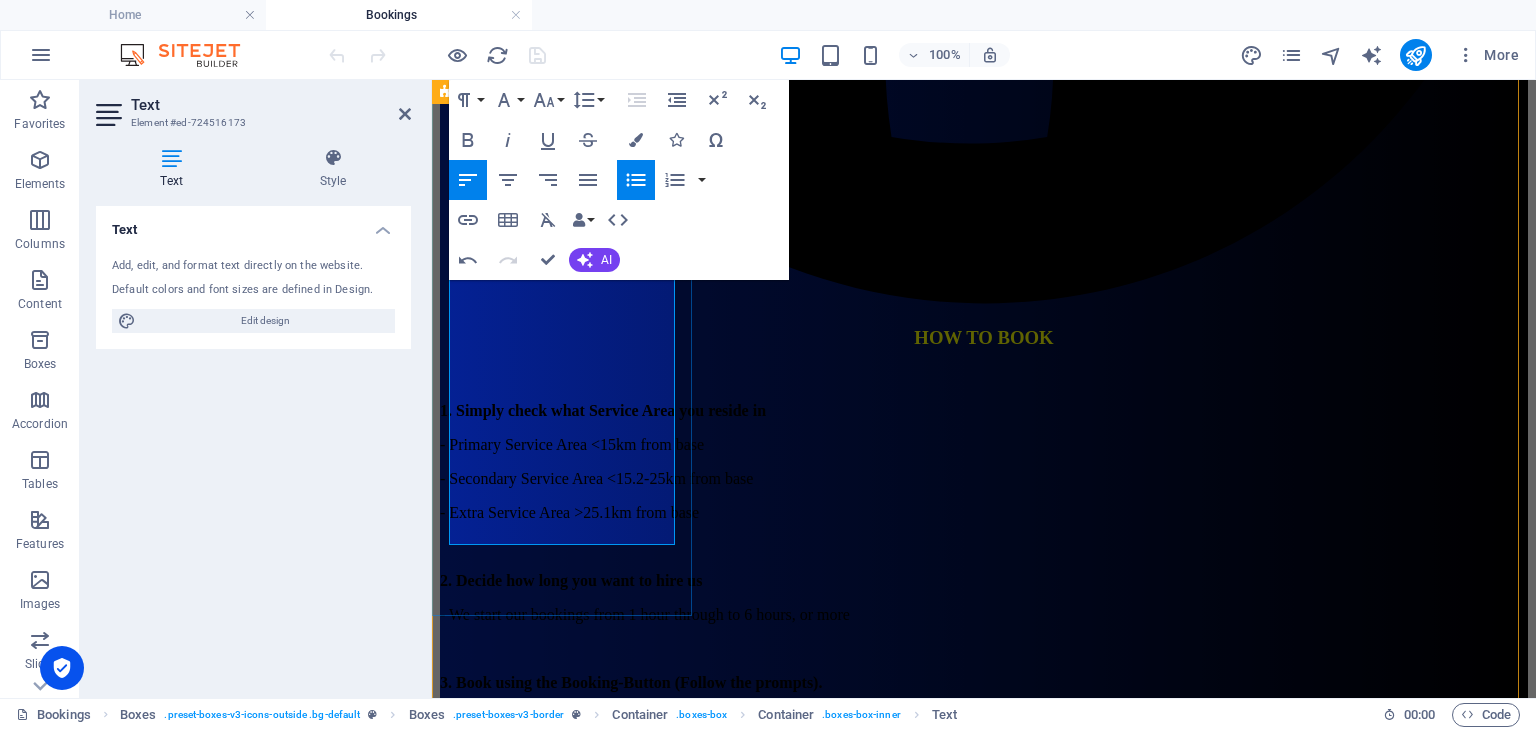drag, startPoint x: 564, startPoint y: 333, endPoint x: 461, endPoint y: 333, distance: 103 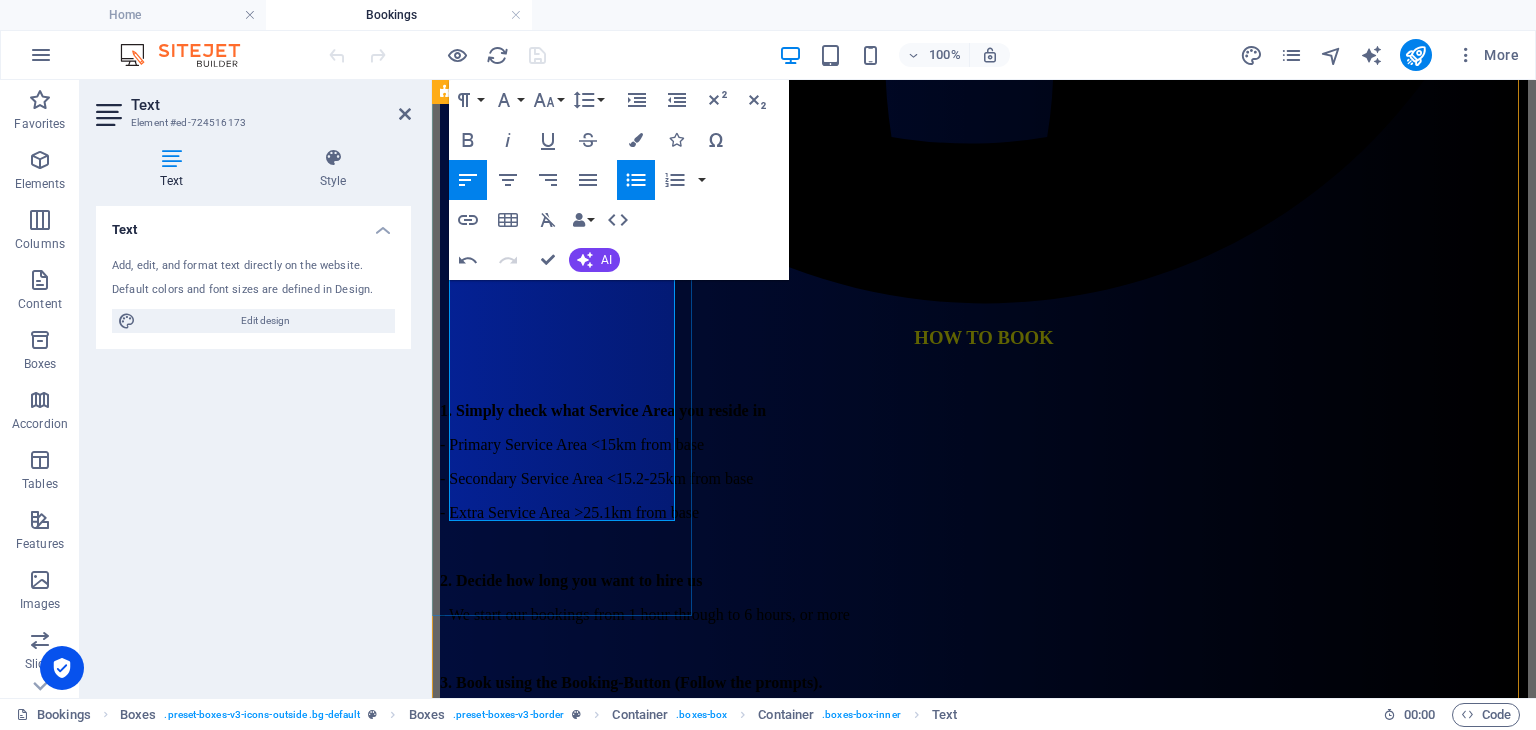 drag, startPoint x: 568, startPoint y: 363, endPoint x: 464, endPoint y: 369, distance: 104.172935 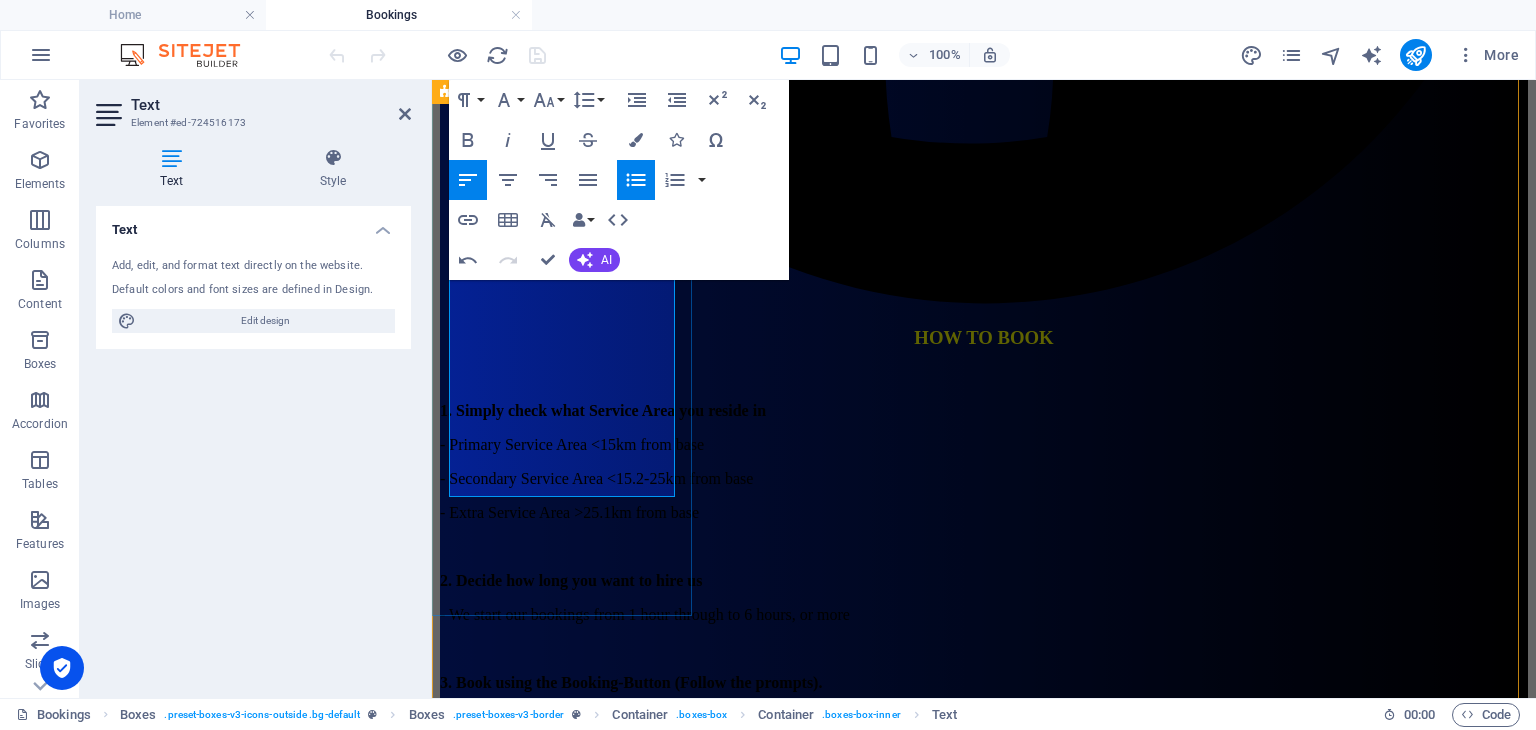 drag, startPoint x: 567, startPoint y: 393, endPoint x: 460, endPoint y: 391, distance: 107.01869 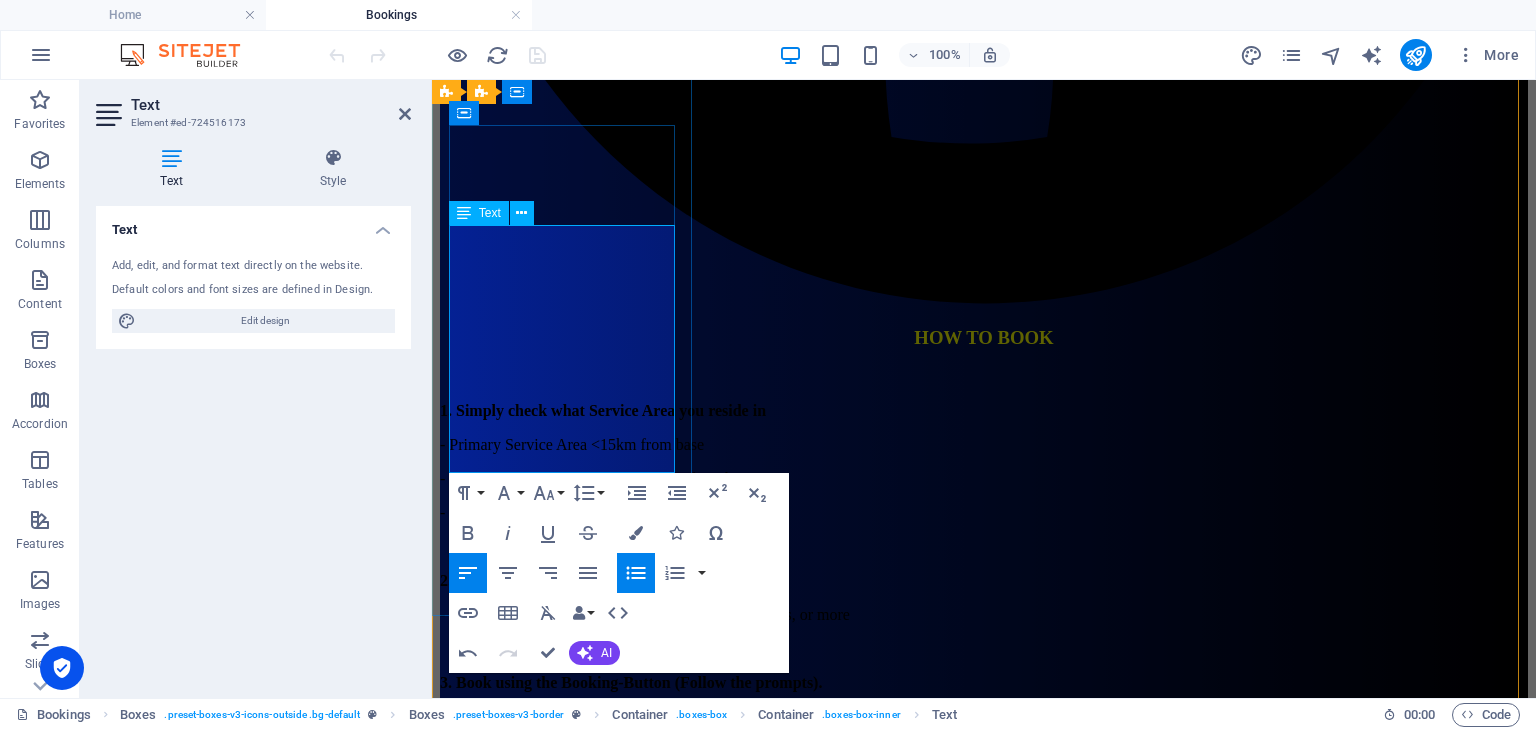 drag, startPoint x: 567, startPoint y: 416, endPoint x: 459, endPoint y: 417, distance: 108.00463 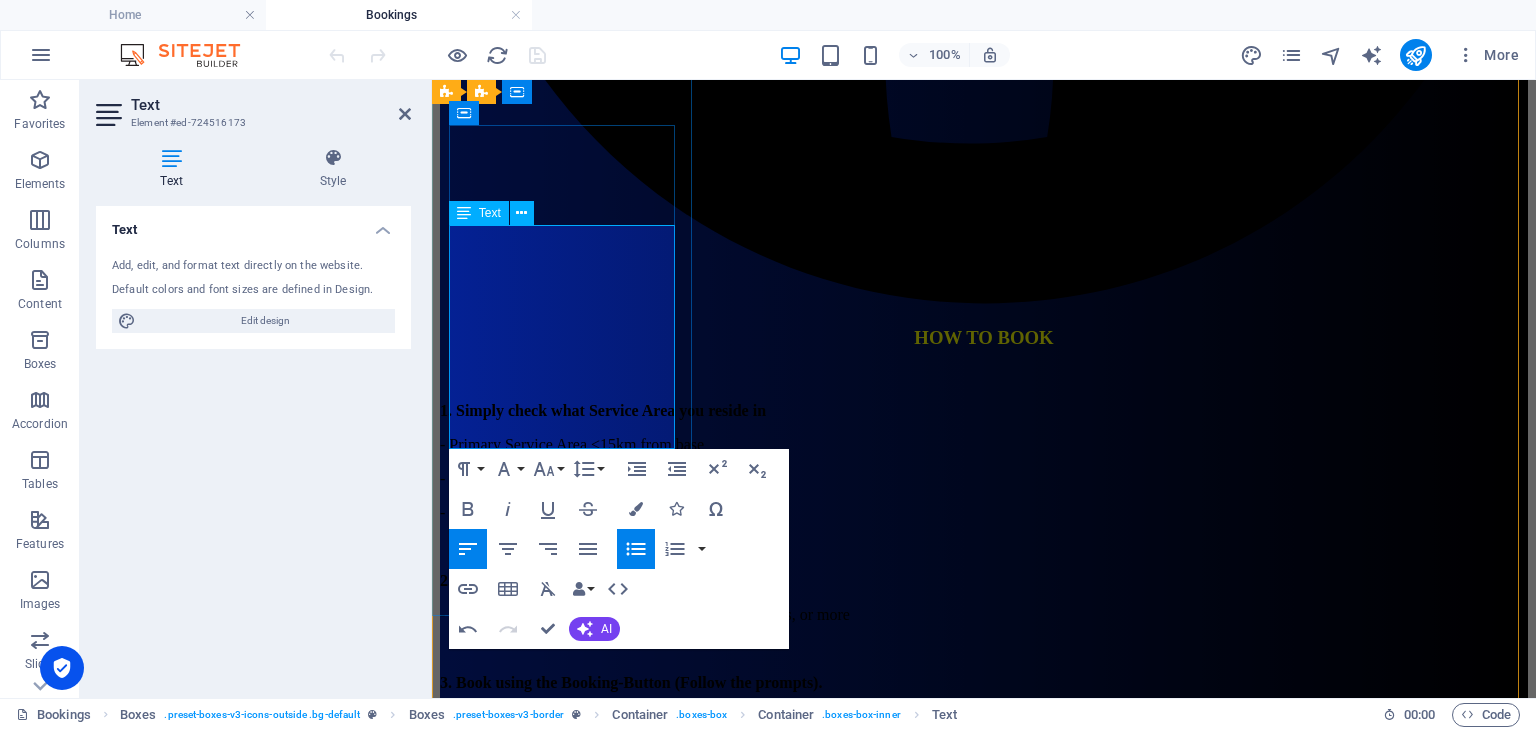 drag, startPoint x: 513, startPoint y: 418, endPoint x: 458, endPoint y: 419, distance: 55.00909 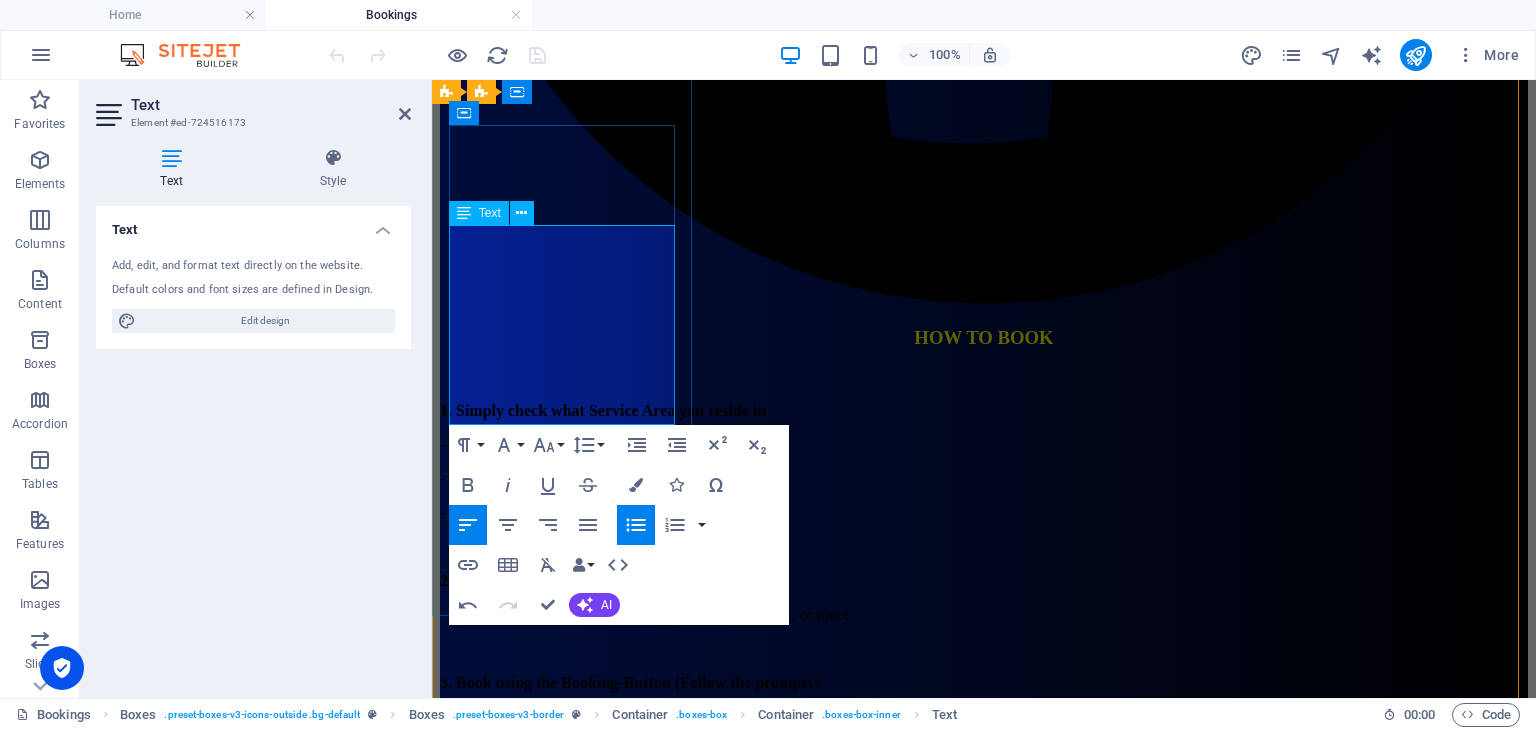 drag, startPoint x: 529, startPoint y: 315, endPoint x: 537, endPoint y: 297, distance: 19.697716 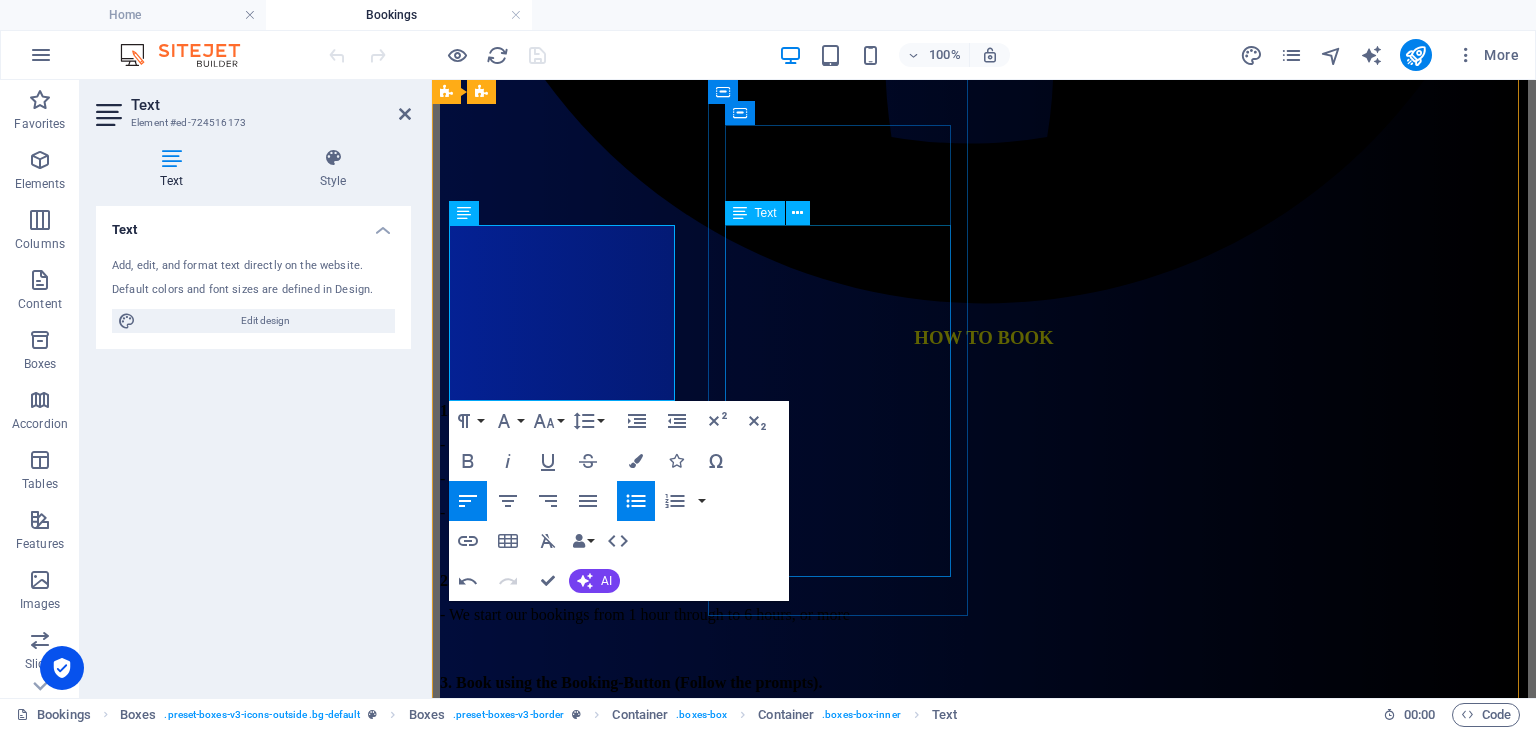 click on "Between 15.1-25km of [GEOGRAPHIC_DATA] 1hr - Not Serviced 1.5hrs - $400 2hr - $425 (Preferred) 2.5hrs - $495 3hr - $565 3.5hrs -635 4hr - $705 4.5hrs -775 5hr - $845 5.5hrs - $915 6hr - $985 Excludes Tolls, Add-ons" at bounding box center [984, 5490] 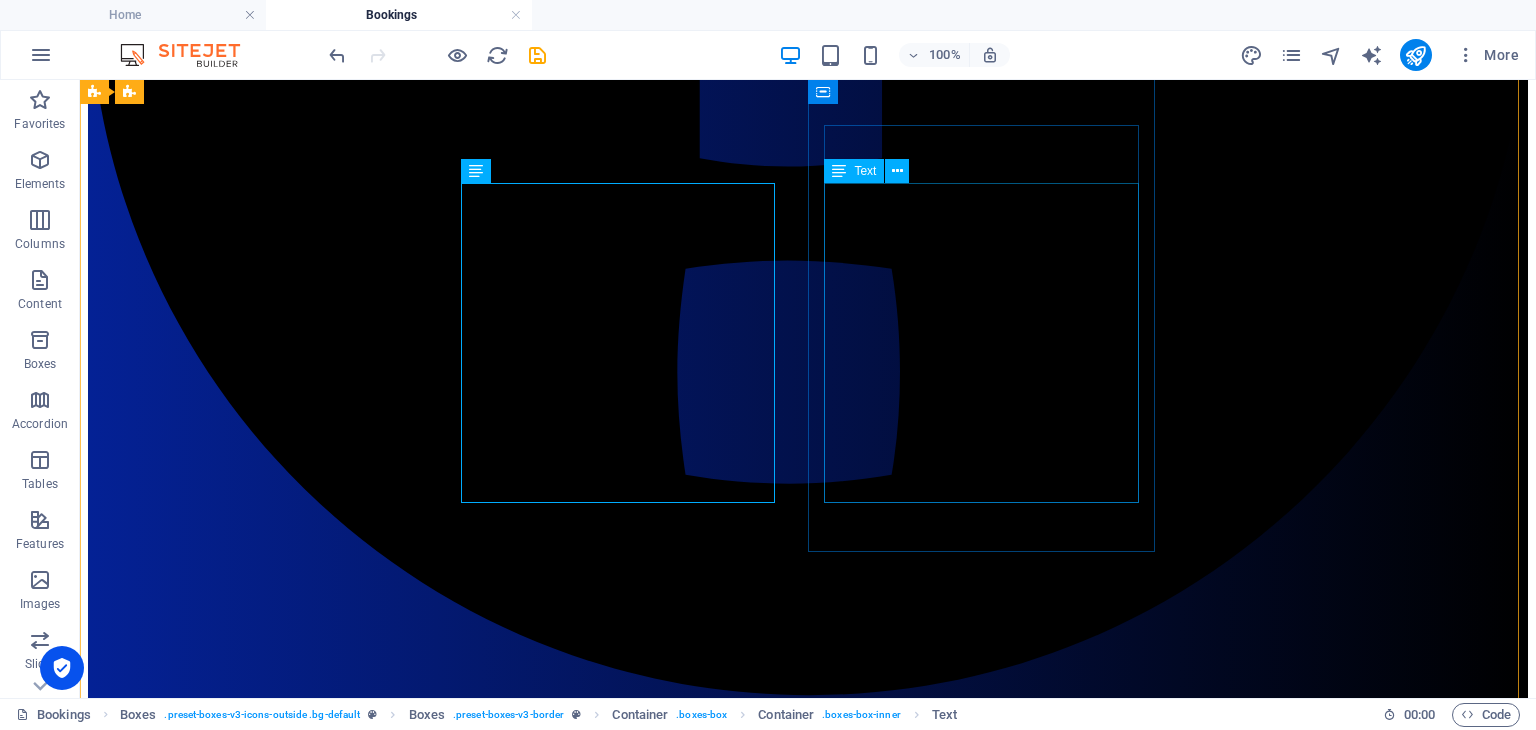 click on "Ove r 25km from [GEOGRAPHIC_DATA] 1hr - Not Serviced 1.5hrs - Not Serviced 2hrs - $450 2.5hrs - $520 3hrs - $590 3.5hrs - $660 4hrs - $730 4.5hrs -$800 5hrs - $870 5.5hrs - $940 6hr - $1010 Excludes Tolls, Travel Fees, Add- ons" at bounding box center (808, 8599) 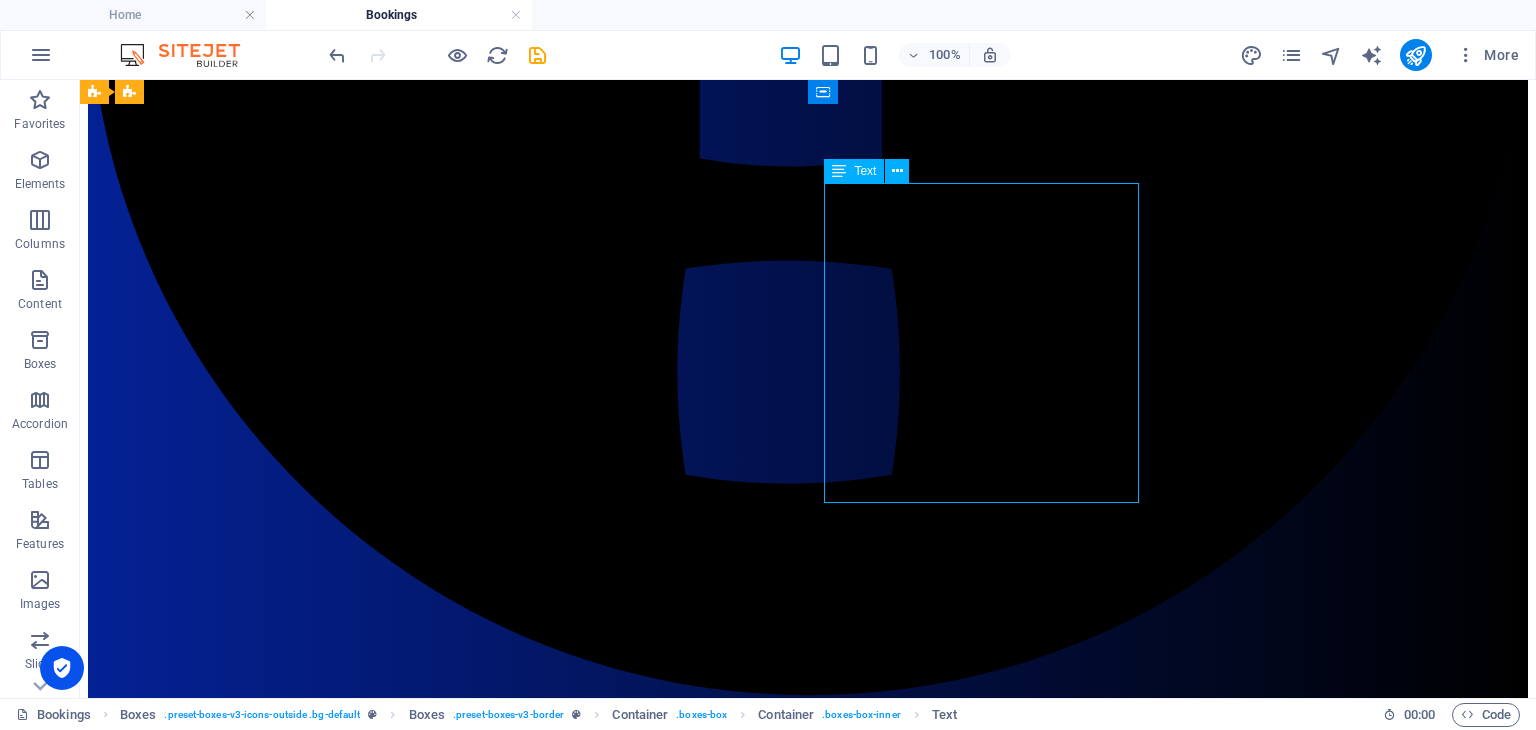 click on "Ove r 25km from [GEOGRAPHIC_DATA] 1hr - Not Serviced 1.5hrs - Not Serviced 2hrs - $450 2.5hrs - $520 3hrs - $590 3.5hrs - $660 4hrs - $730 4.5hrs -$800 5hrs - $870 5.5hrs - $940 6hr - $1010 Excludes Tolls, Travel Fees, Add- ons" at bounding box center (808, 8599) 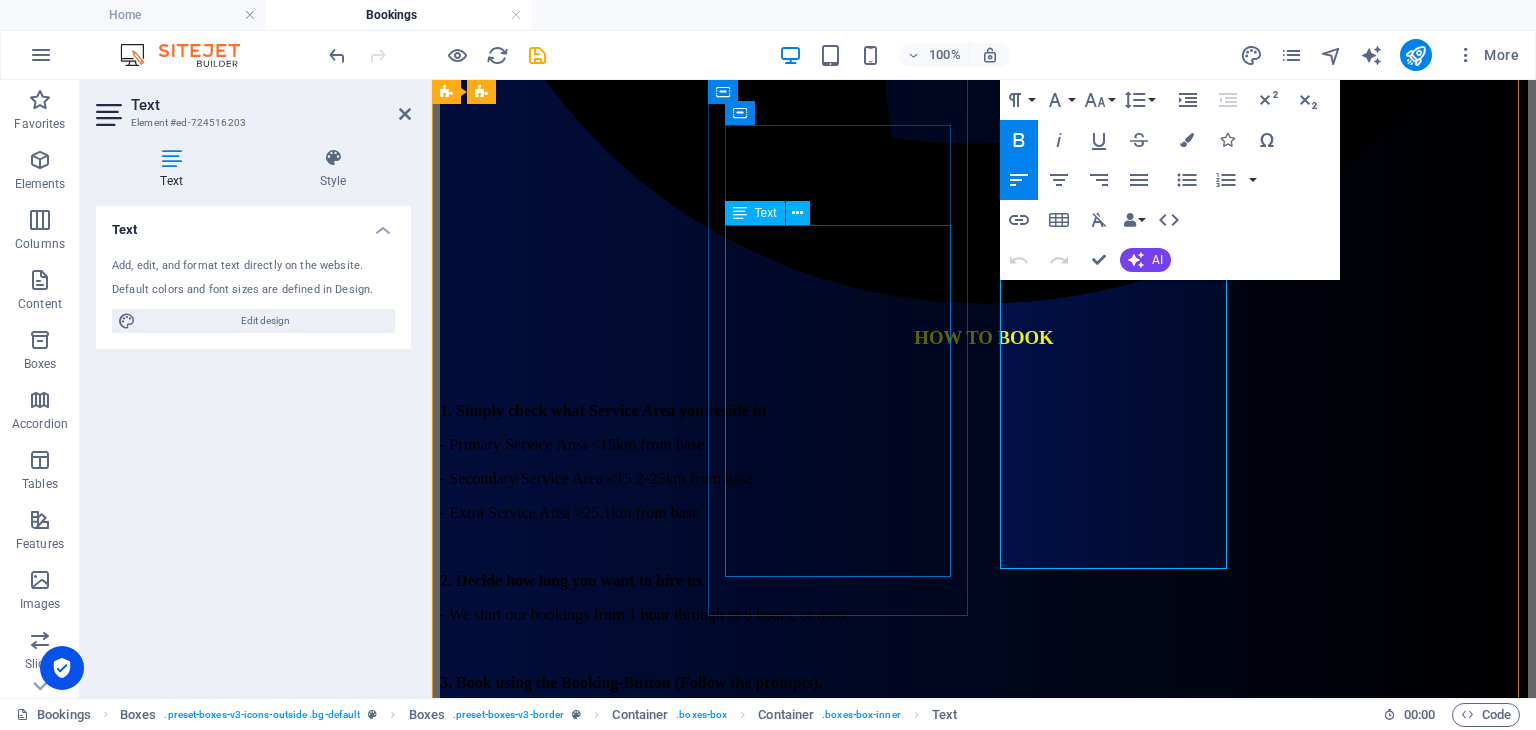 click on "Between 15.1-25km of [GEOGRAPHIC_DATA] 1hr - Not Serviced 1.5hrs - $400 2hr - $425 (Preferred) 2.5hrs - $495 3hr - $565 3.5hrs -635 4hr - $705 4.5hrs -775 5hr - $845 5.5hrs - $915 6hr - $985 Excludes Tolls, Add-ons" at bounding box center (984, 5490) 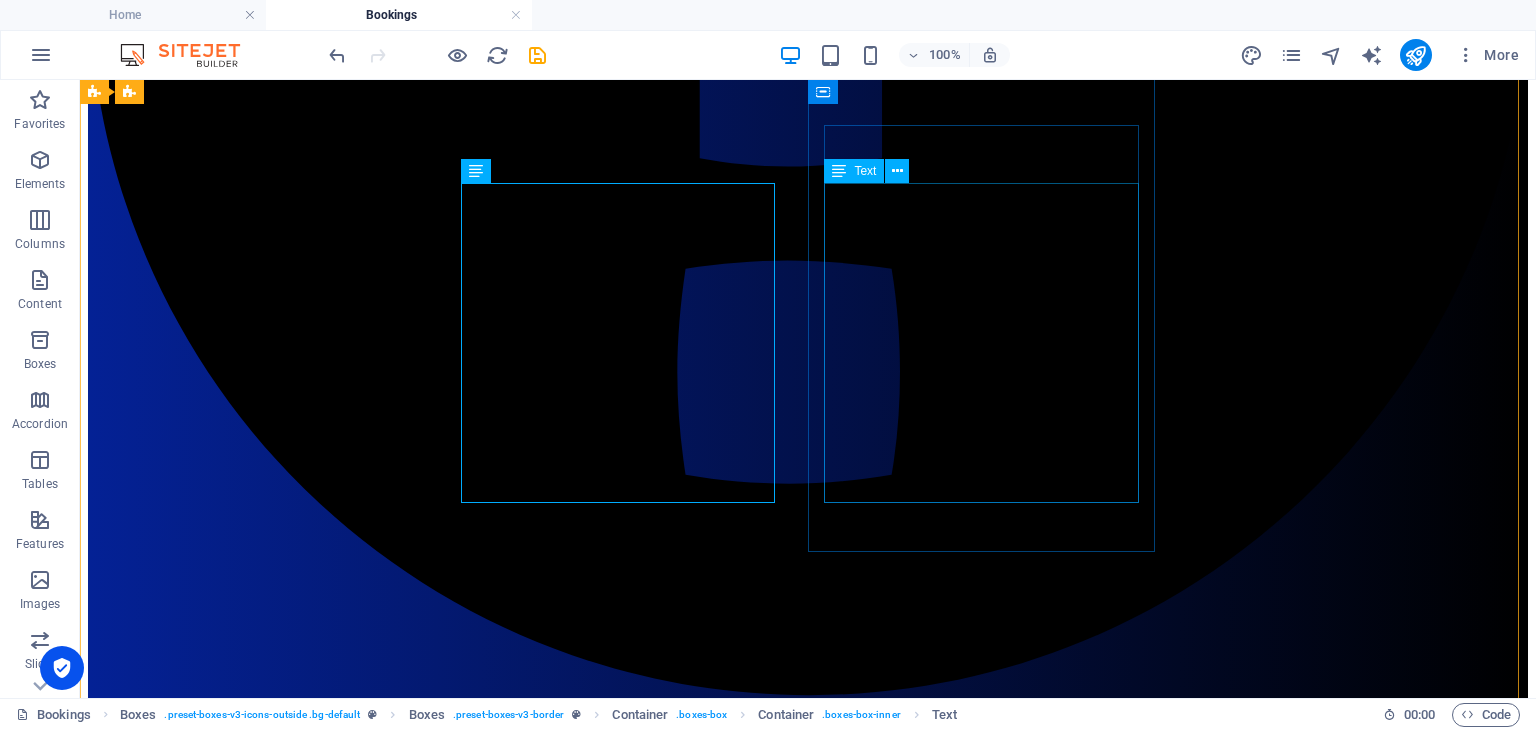 click on "Ove r 25km from [GEOGRAPHIC_DATA] 1hr - Not Serviced 1.5hrs - Not Serviced 2hrs - $450 2.5hrs - $520 3hrs - $590 3.5hrs - $660 4hrs - $730 4.5hrs -$800 5hrs - $870 5.5hrs - $940 6hr - $1010 Excludes Tolls, Travel Fees, Add- ons" at bounding box center [808, 8599] 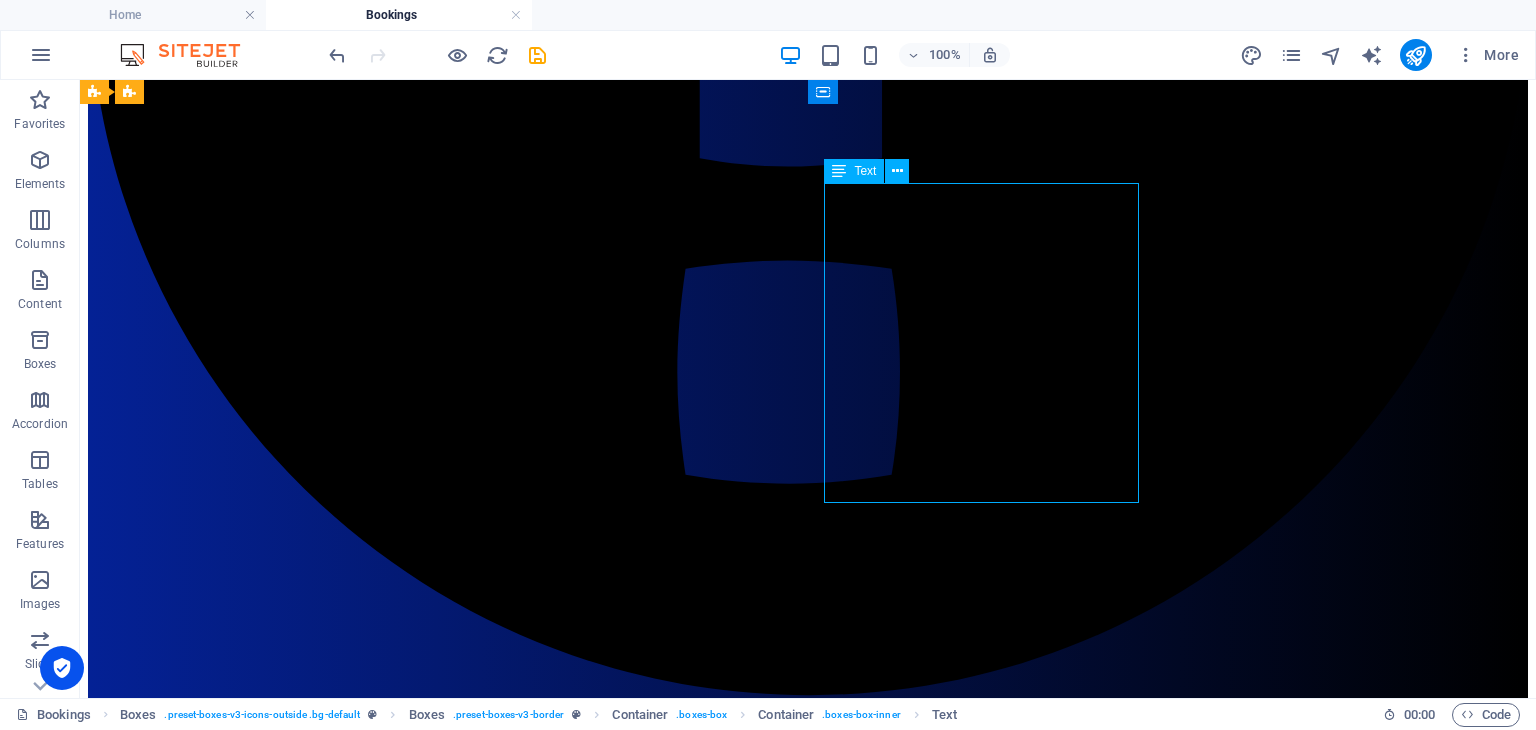 click on "Ove r 25km from [GEOGRAPHIC_DATA] 1hr - Not Serviced 1.5hrs - Not Serviced 2hrs - $450 2.5hrs - $520 3hrs - $590 3.5hrs - $660 4hrs - $730 4.5hrs -$800 5hrs - $870 5.5hrs - $940 6hr - $1010 Excludes Tolls, Travel Fees, Add- ons" at bounding box center [808, 8599] 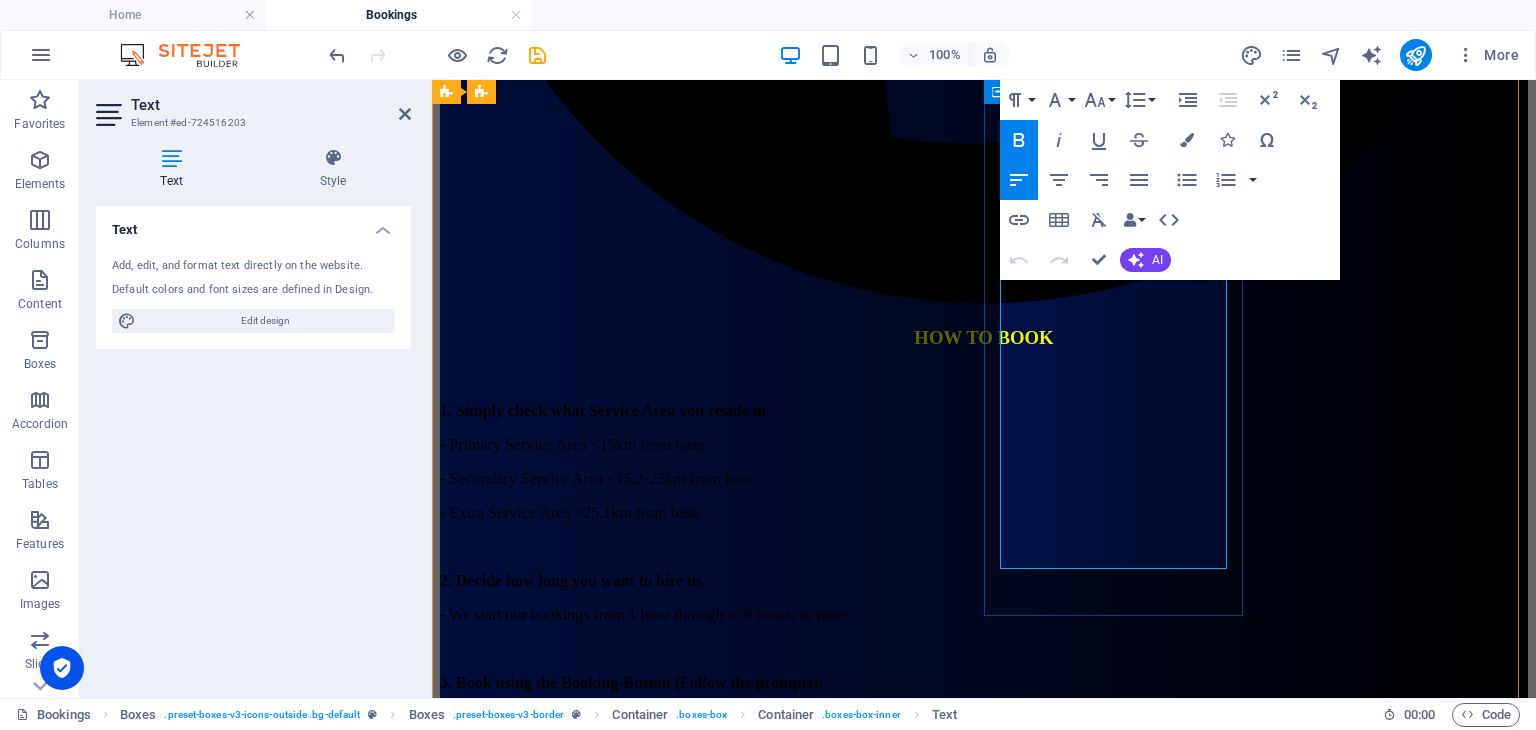 click on "2.5hrs - $520" at bounding box center [1004, 6853] 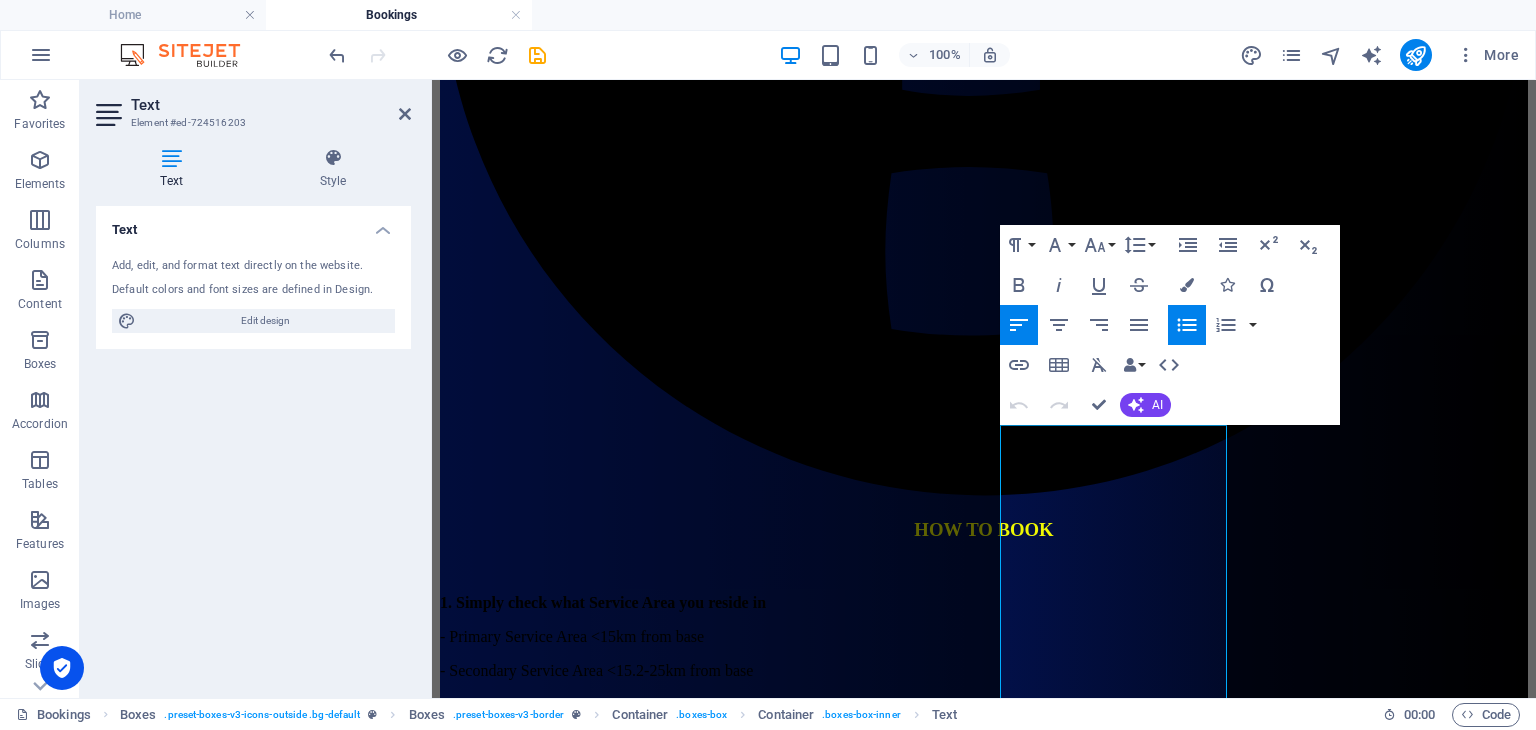 scroll, scrollTop: 1200, scrollLeft: 0, axis: vertical 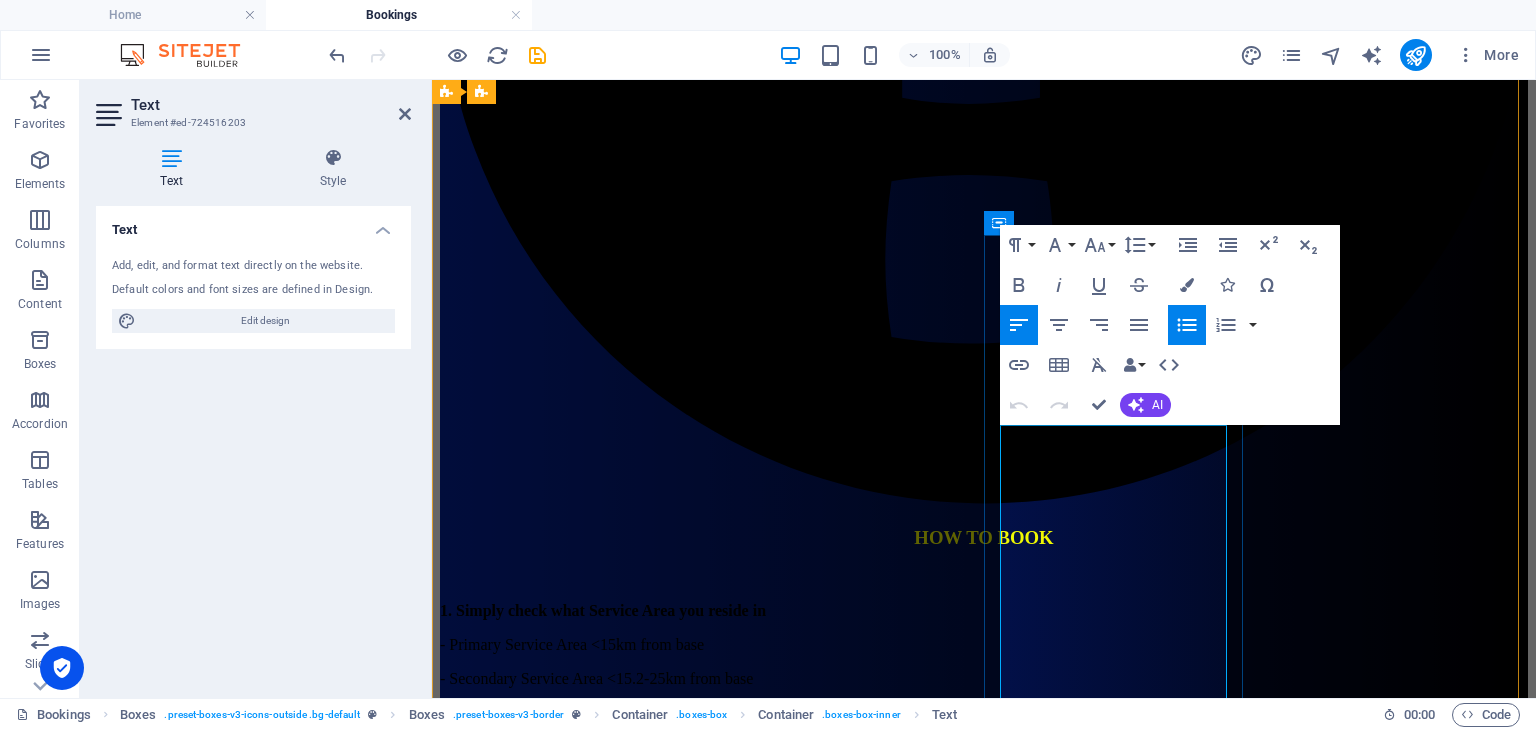 drag, startPoint x: 1173, startPoint y: 489, endPoint x: 1054, endPoint y: 469, distance: 120.66897 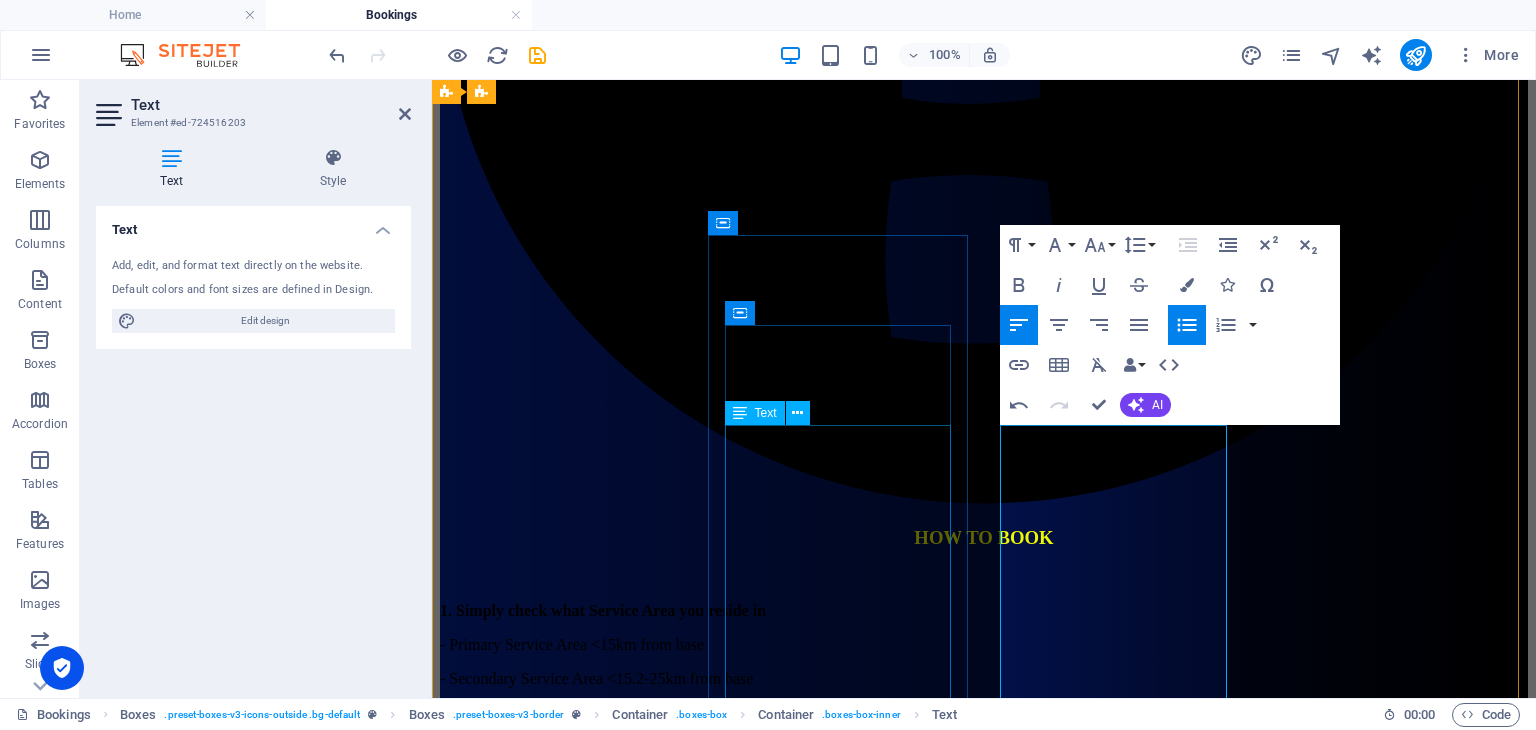 click on "Between 15.1-25km of [GEOGRAPHIC_DATA] 1hr - Not Serviced 1.5hrs - $400 2hr - $425 (Preferred) 2.5hrs - $495 3hr - $565 3.5hrs -635 4hr - $705 4.5hrs -775 5hr - $845 5.5hrs - $915 6hr - $985 Excludes Tolls, Add-ons" at bounding box center [984, 5690] 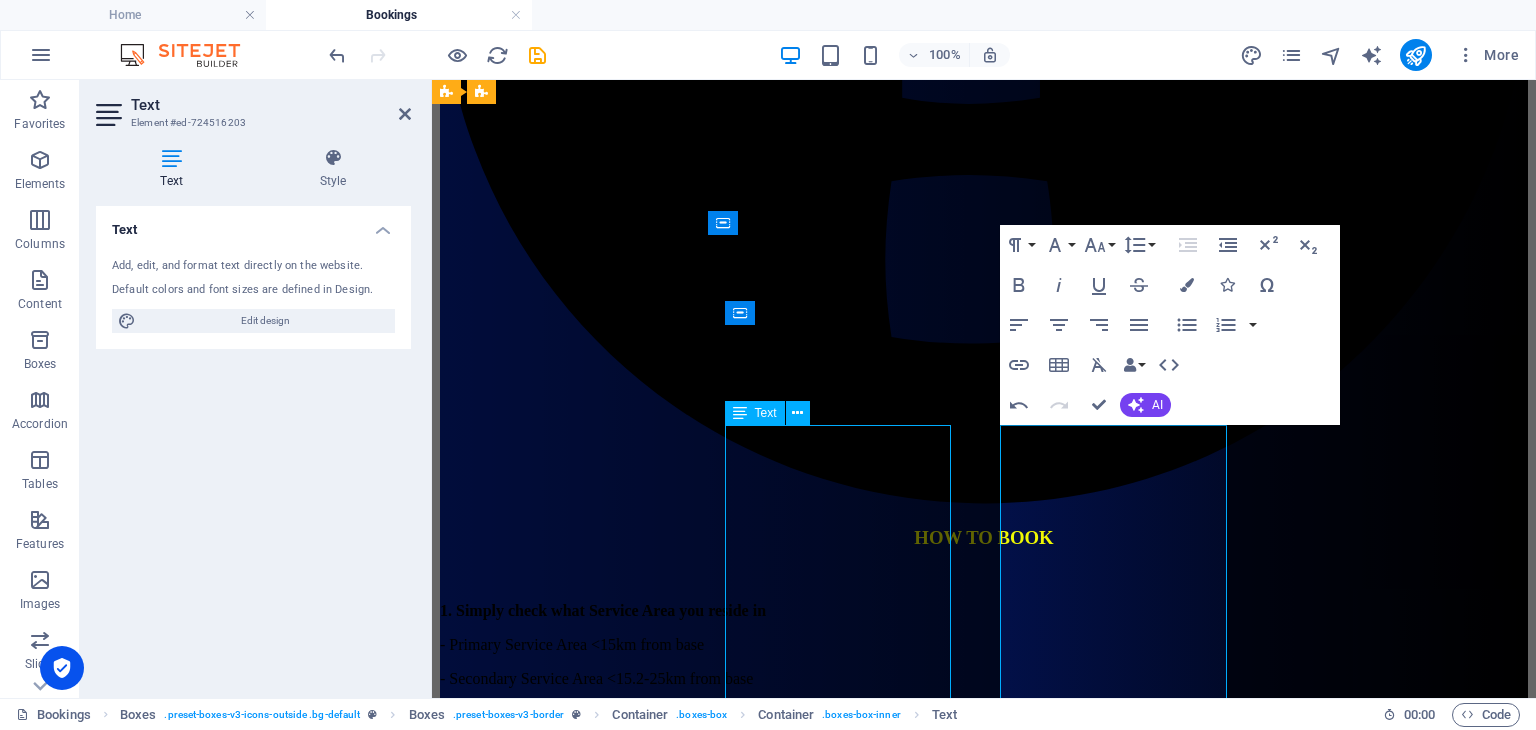 click on "Between 15.1-25km of [GEOGRAPHIC_DATA] 1hr - Not Serviced 1.5hrs - $400 2hr - $425 (Preferred) 2.5hrs - $495 3hr - $565 3.5hrs -635 4hr - $705 4.5hrs -775 5hr - $845 5.5hrs - $915 6hr - $985 Excludes Tolls, Add-ons" at bounding box center [984, 5690] 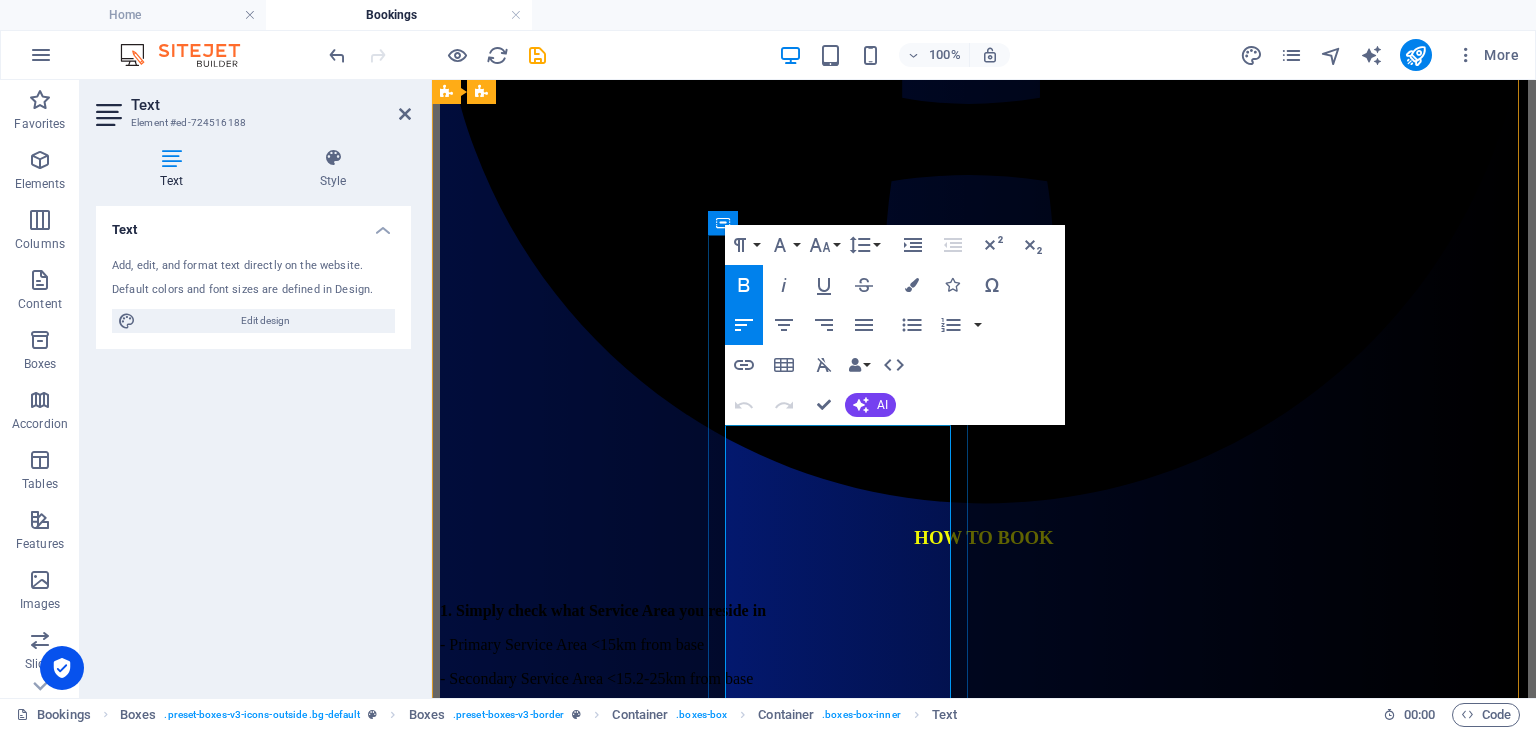 drag, startPoint x: 872, startPoint y: 497, endPoint x: 779, endPoint y: 497, distance: 93 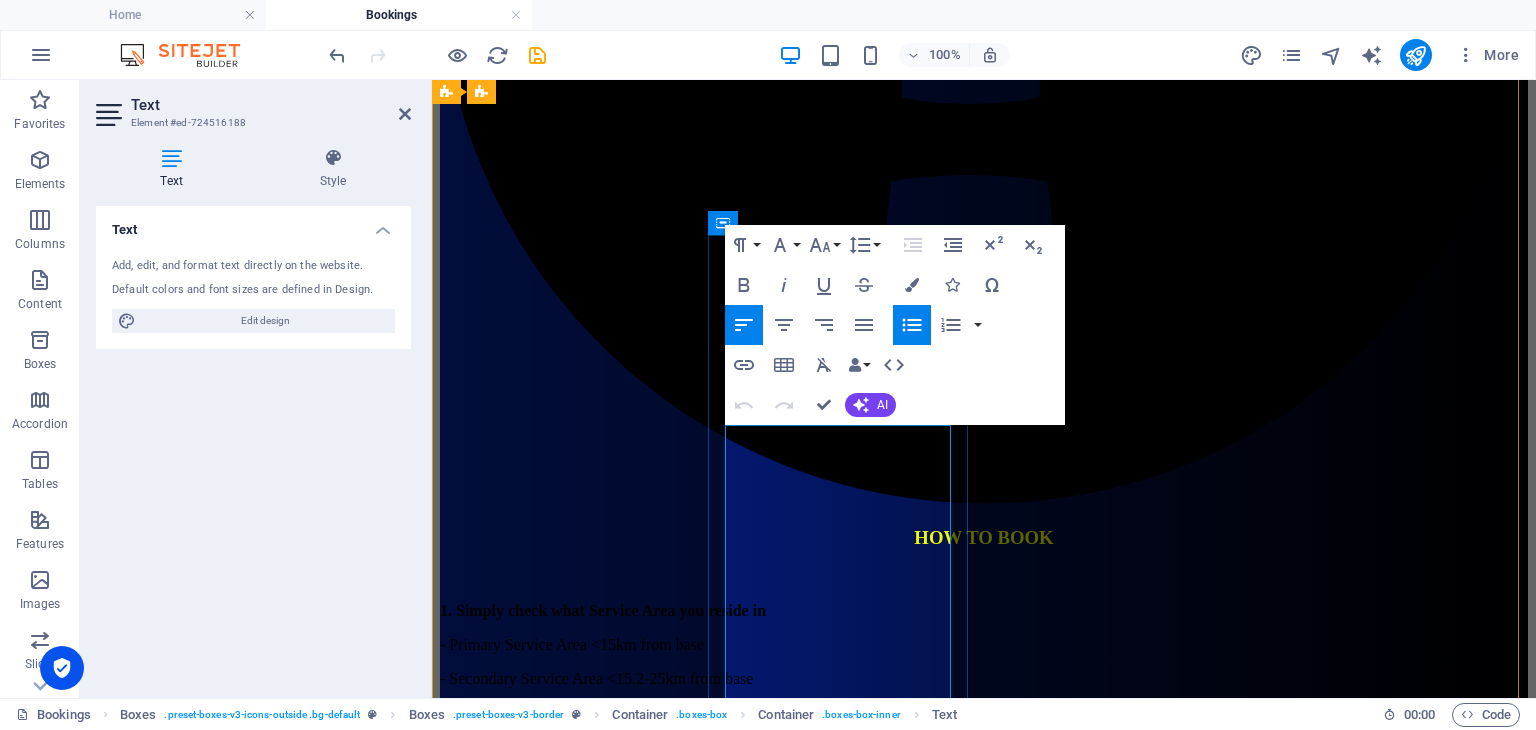 type 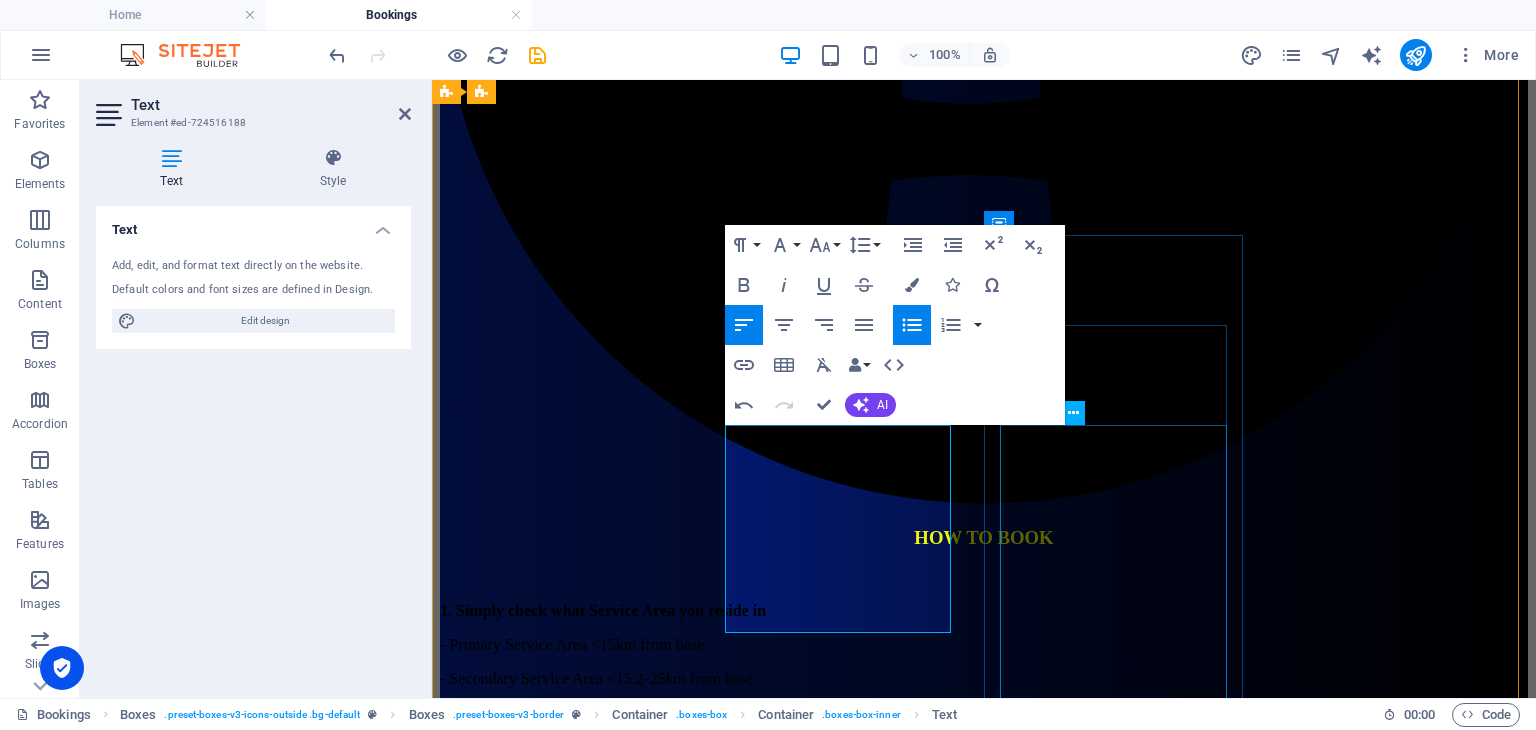 click on "Ove r 25km from [GEOGRAPHIC_DATA] 1hr -$375 2hrs - $450 2.5hrs - $520 3hrs - $590 3.5hrs - $660 4hrs - $730 4.5hrs -$800 5hrs - $870 5.5hrs - $940 6hr - $1010 Excludes Tolls, Travel Fees, Add- ons" at bounding box center (984, 6984) 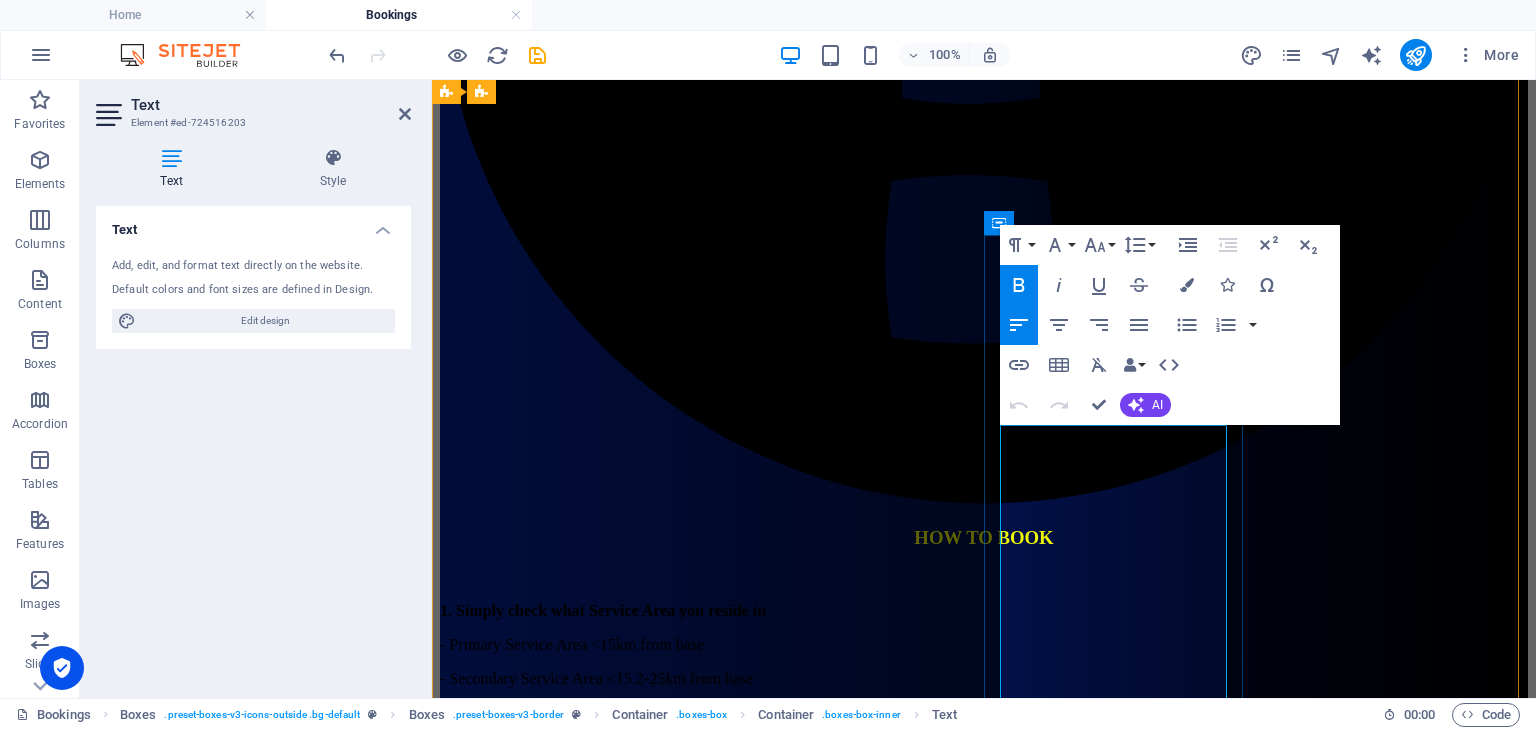 drag, startPoint x: 1109, startPoint y: 517, endPoint x: 1014, endPoint y: 517, distance: 95 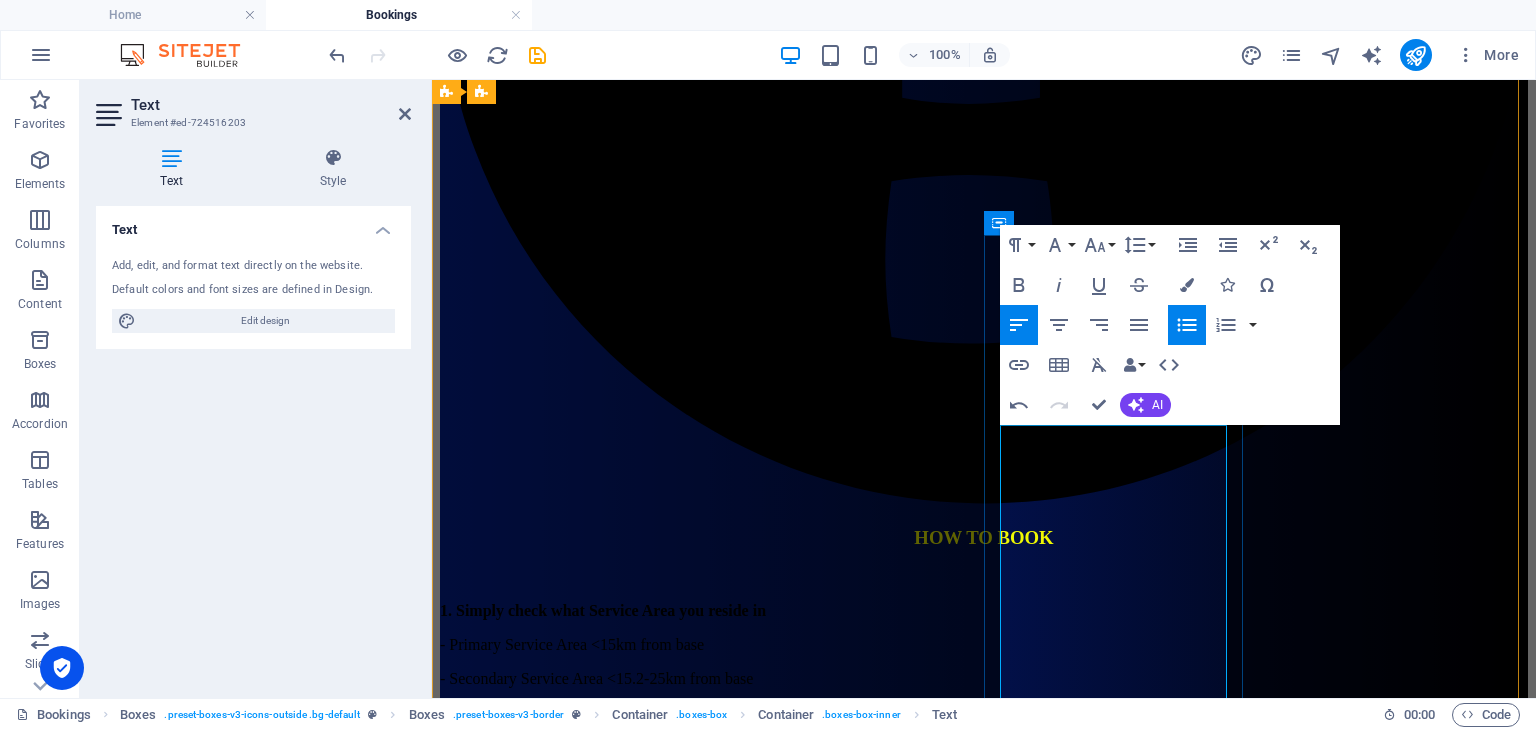 click on "1hr -$375" at bounding box center [1004, 6891] 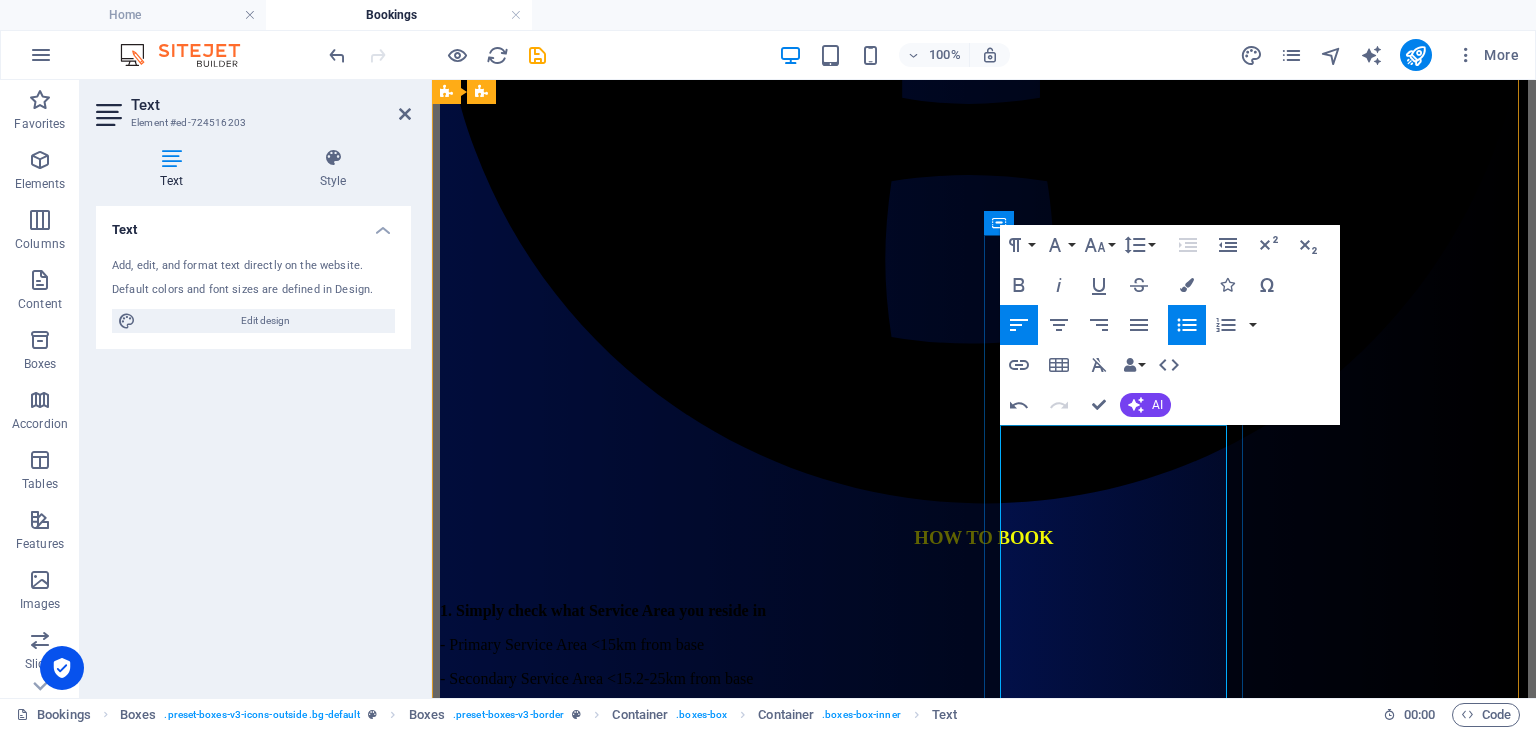 type 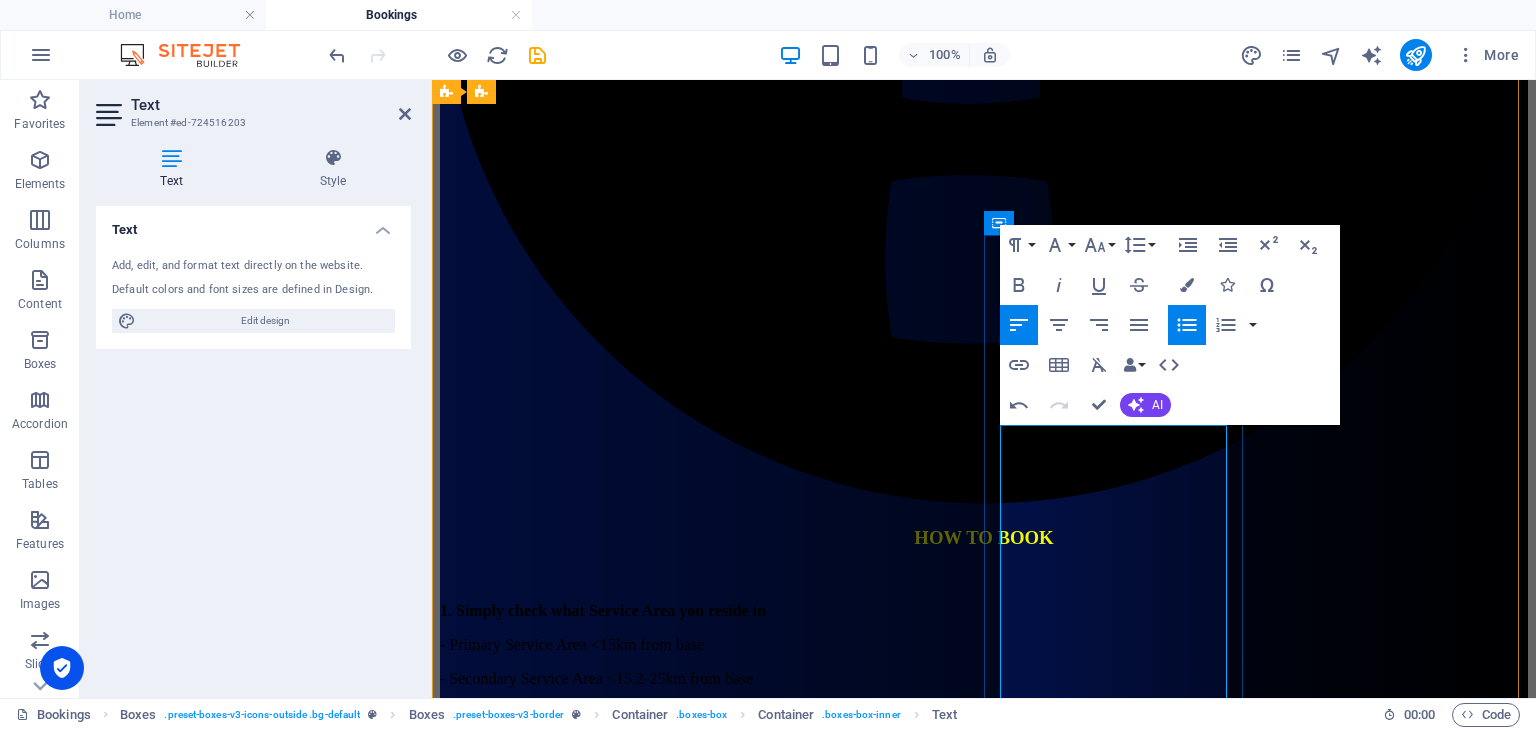 drag, startPoint x: 1112, startPoint y: 539, endPoint x: 1011, endPoint y: 541, distance: 101.0198 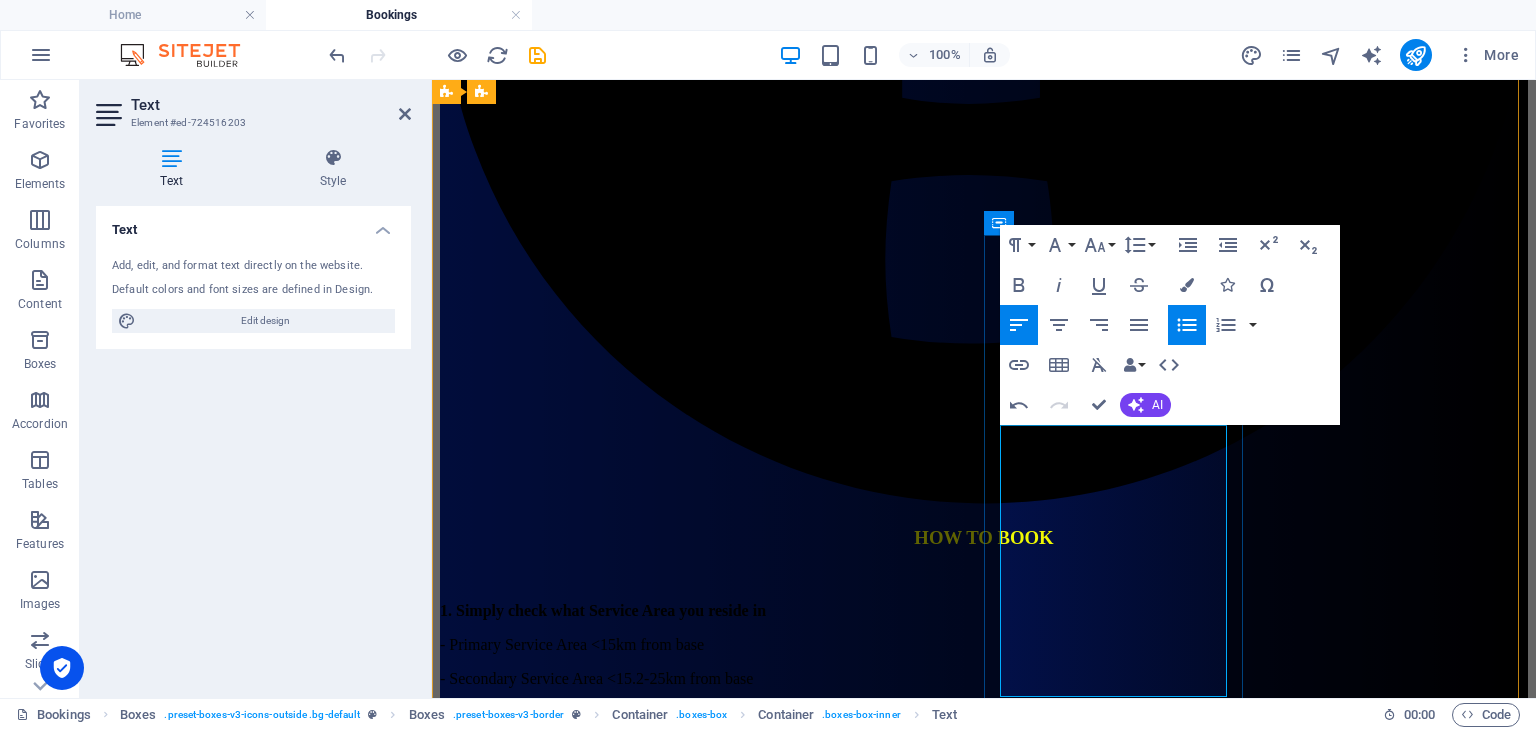 drag, startPoint x: 1119, startPoint y: 585, endPoint x: 1016, endPoint y: 591, distance: 103.17461 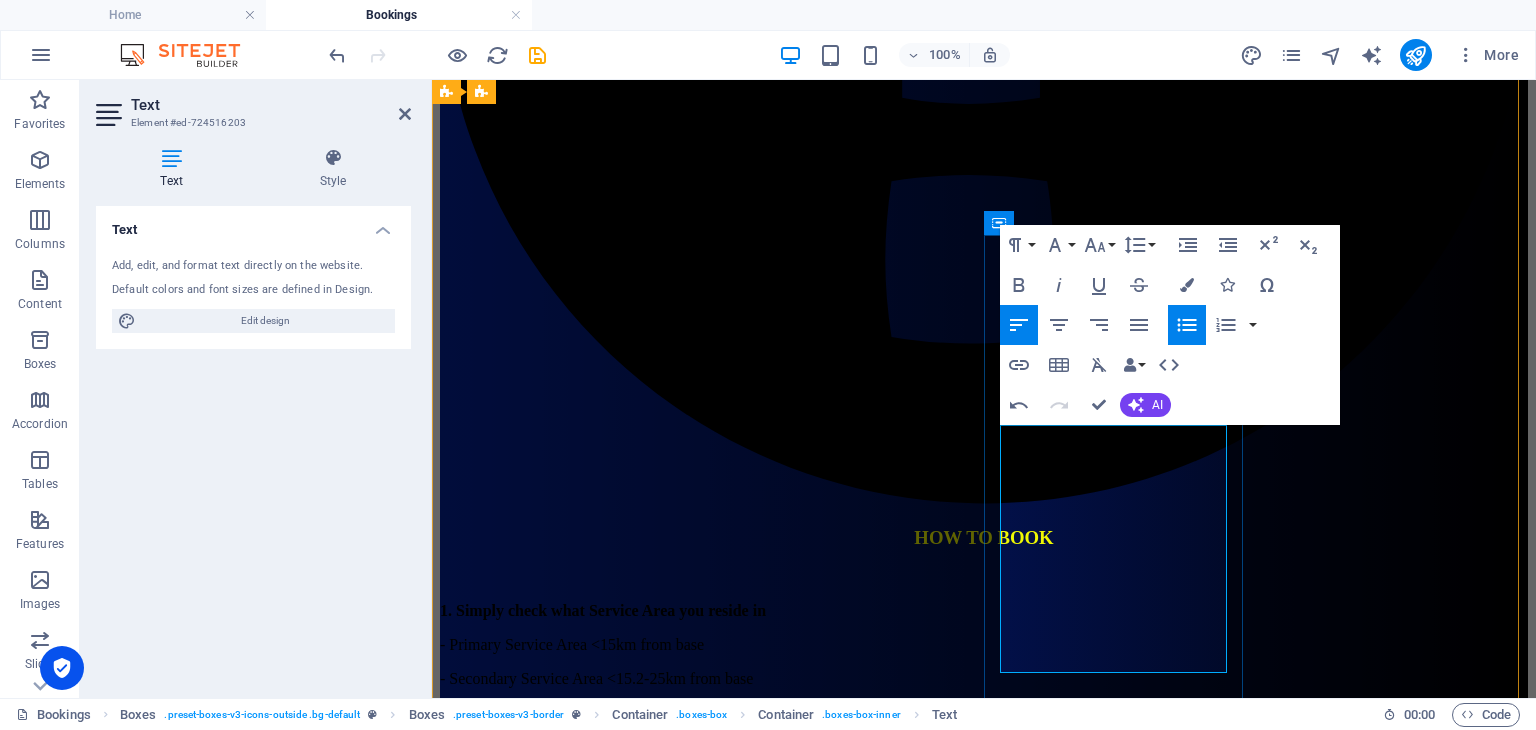 drag, startPoint x: 1100, startPoint y: 591, endPoint x: 1012, endPoint y: 592, distance: 88.005684 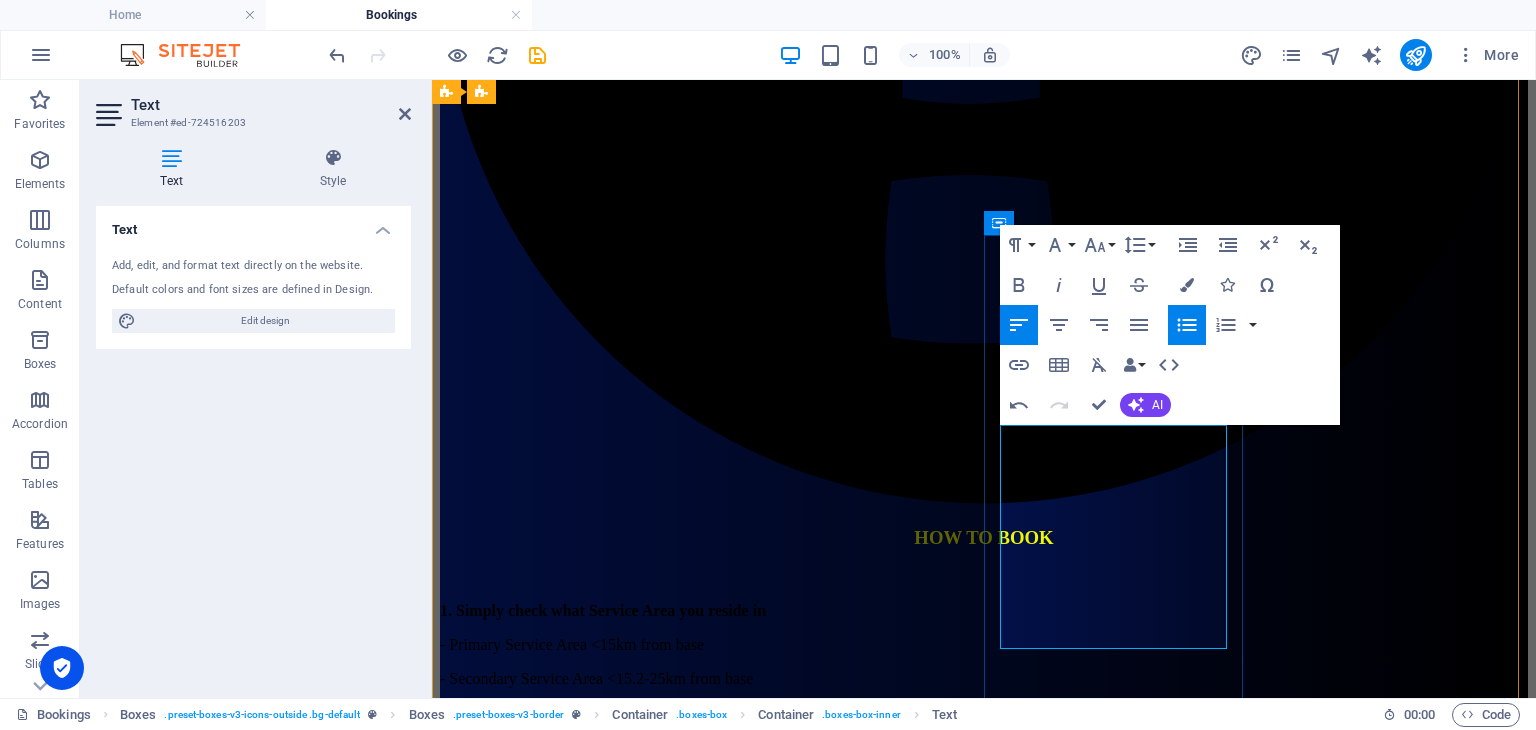 click on "Excludes Tolls, Travel Fees, Add- ons" at bounding box center [984, 6999] 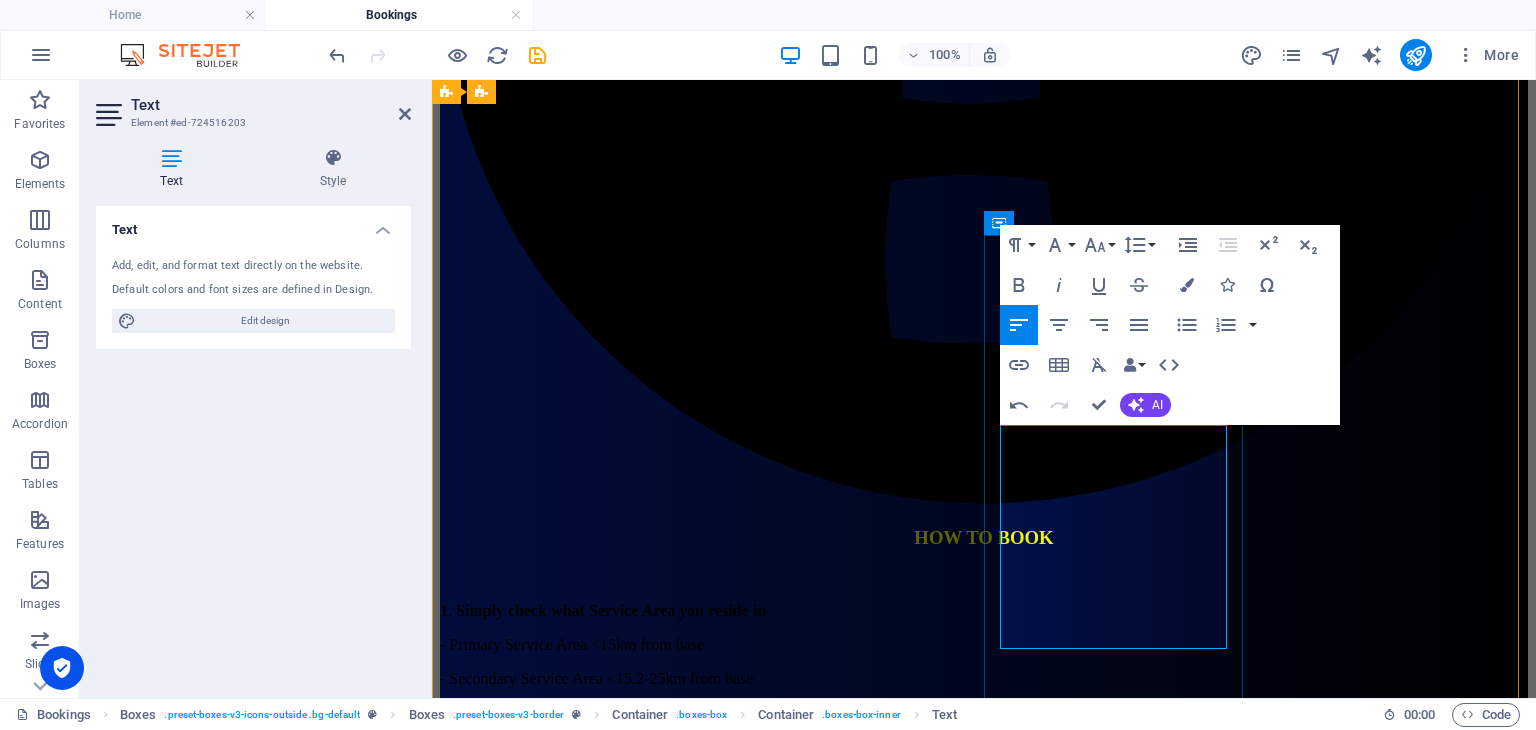 click on "Excludes Tolls, Travel Fees, Add-" at bounding box center [548, 6999] 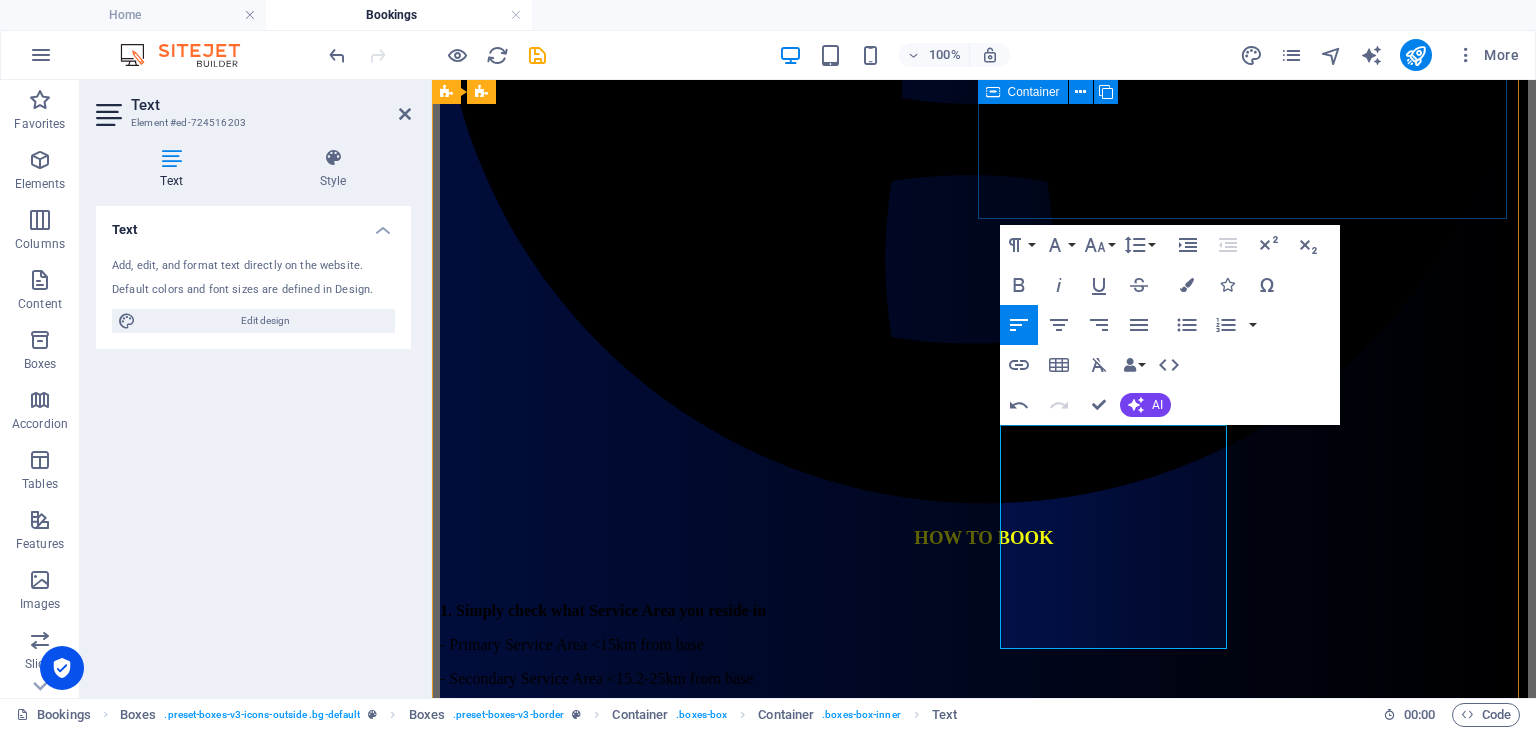 click on ".fa-secondary{opacity:.4} BOOK HERE DEPOSIT ONLY
Select your "Service Area" Confirm how many hours for your booking Select your preferred Date/Time of your event Provide your details Pay $200 Deposit
Await your final invoice (By next working day)
Make final payment due 7 days prior to event date
Now your all paid, we look forward to seeing you at your event.
Book Here" at bounding box center [984, 2470] 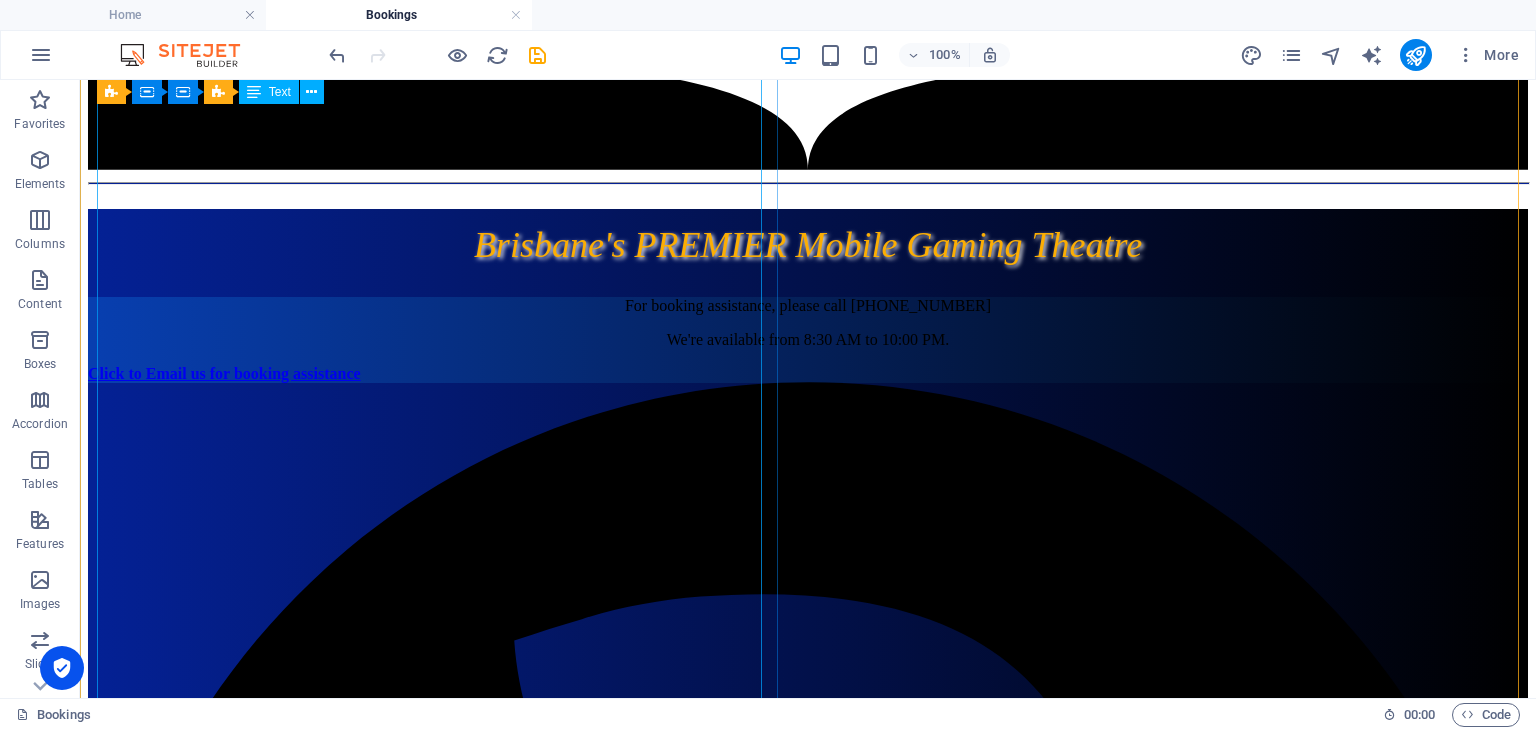 scroll, scrollTop: 268, scrollLeft: 0, axis: vertical 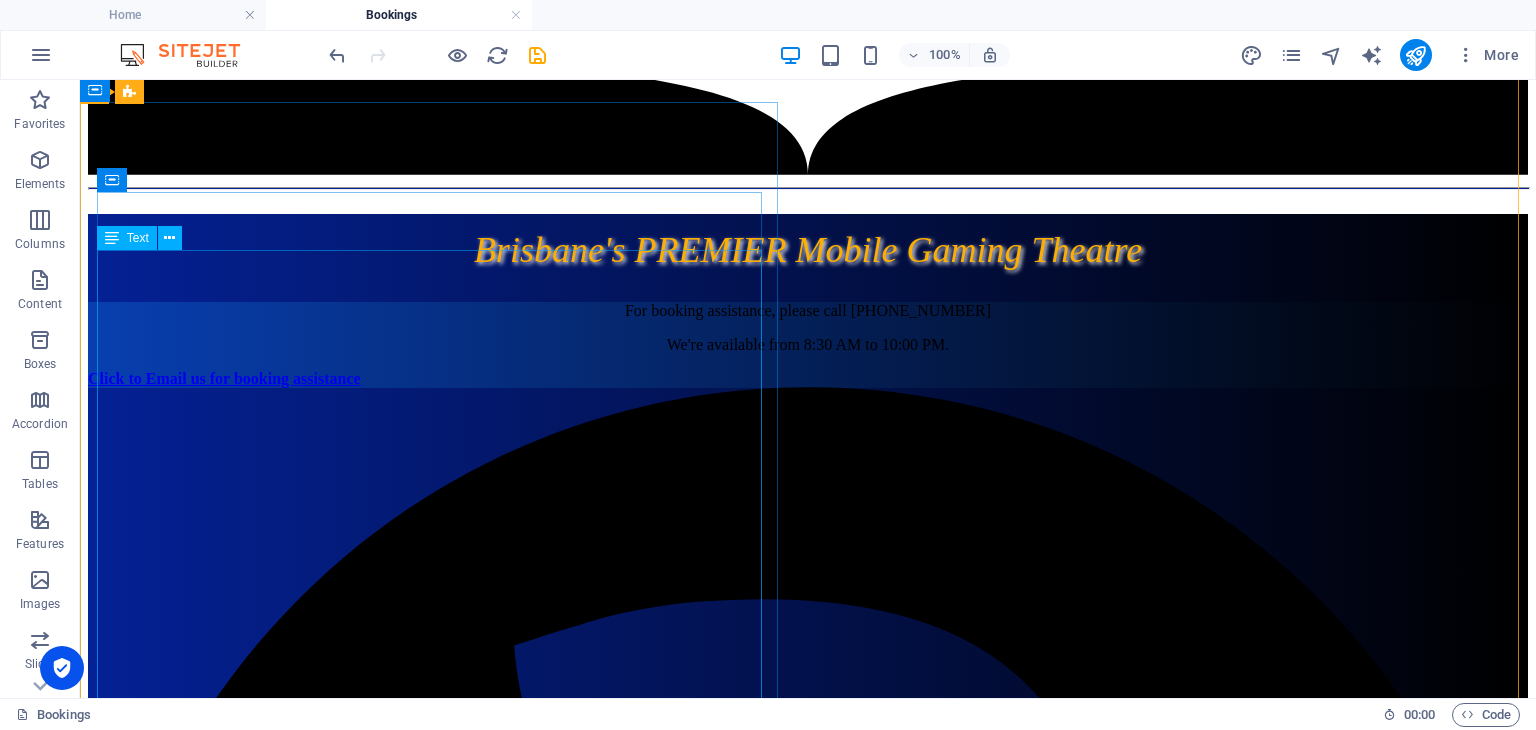 click on "1. Simply check what Service Area you reside in - Primary Service Area <15km from base - Secondary Service Area <15.2-25km from base - Extra Service Area >25.1km from base 2. Decide how long you want to hire us - We start our bookings from 1 hour through to 6 hours, or more 3. Book using the Booking-Button (Follow the prompts).   - Select the appropriate Service Area and Hours to hire,  - Select the date and time - Pay your $200 deposit - Add an "Appointment Note" for important information - We will invoice you the remainder - Remainder to be paid one week prior to your event date.  Appointment Note Examples - Birthday Person's Name and Age - Any preferred games - Games not to play Add-on items including :-   - Generator Hire   - Highspeed 5G Internet   - Extra Gamers   - External Awning use   - Other preferences Book Here" at bounding box center [808, 2489] 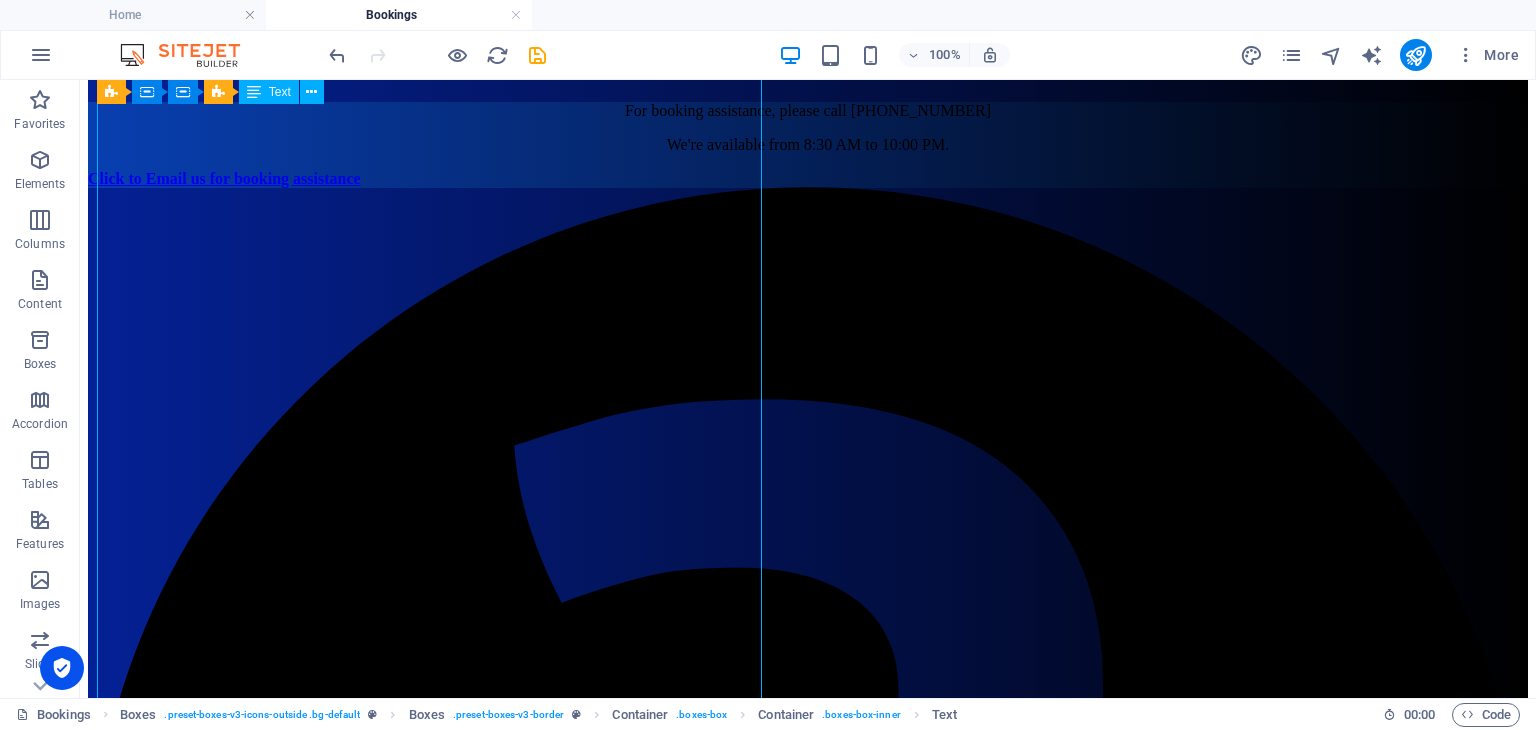 click on "1. Simply check what Service Area you reside in - Primary Service Area <15km from base - Secondary Service Area <15.2-25km from base - Extra Service Area >25.1km from base 2. Decide how long you want to hire us - We start our bookings from 1 hour through to 6 hours, or more 3. Book using the Booking-Button (Follow the prompts).   - Select the appropriate Service Area and Hours to hire,  - Select the date and time - Pay your $200 deposit - Add an "Appointment Note" for important information - We will invoice you the remainder - Remainder to be paid one week prior to your event date.  Appointment Note Examples - Birthday Person's Name and Age - Any preferred games - Games not to play Add-on items including :-   - Generator Hire   - Highspeed 5G Internet   - Extra Gamers   - External Awning use   - Other preferences Book Here" at bounding box center [808, 2289] 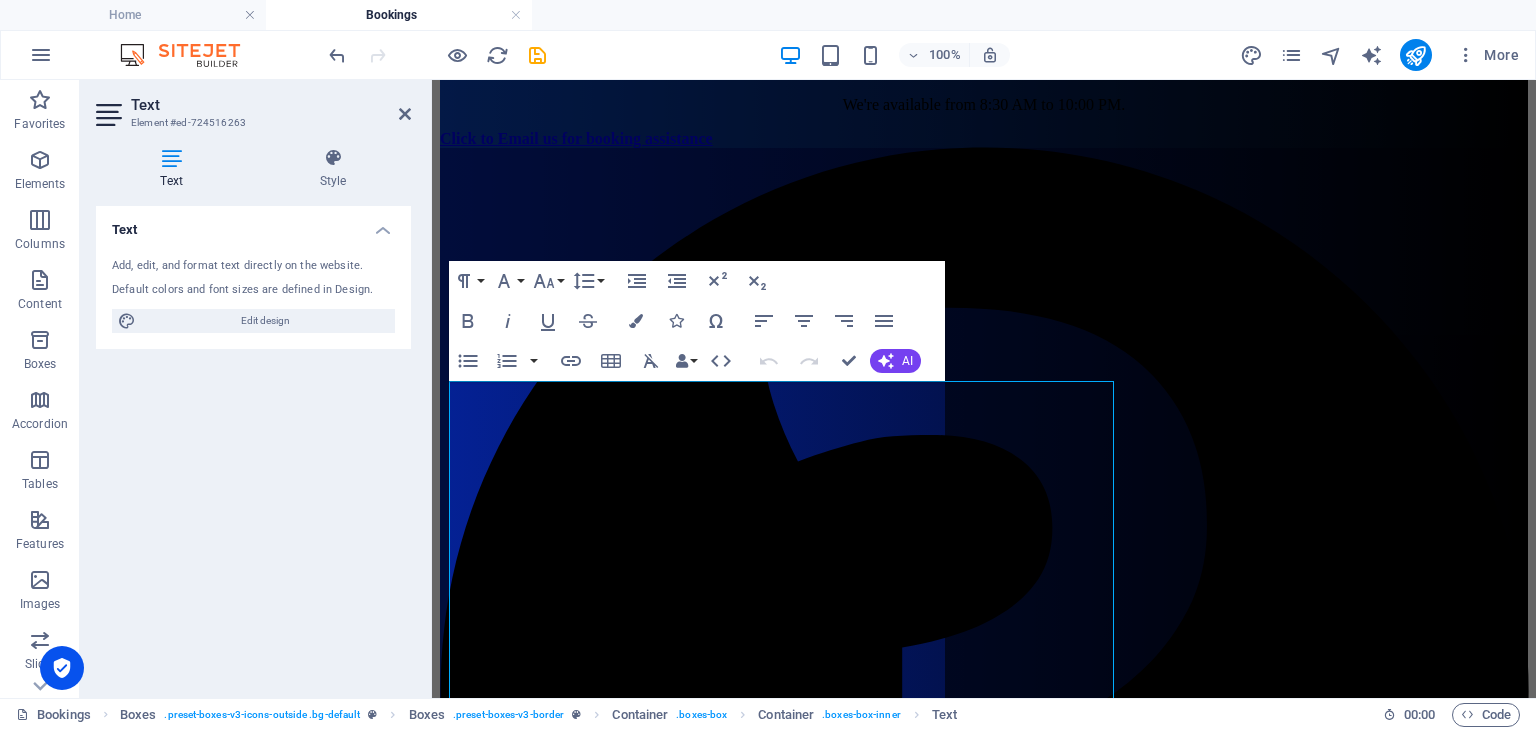 scroll, scrollTop: 138, scrollLeft: 0, axis: vertical 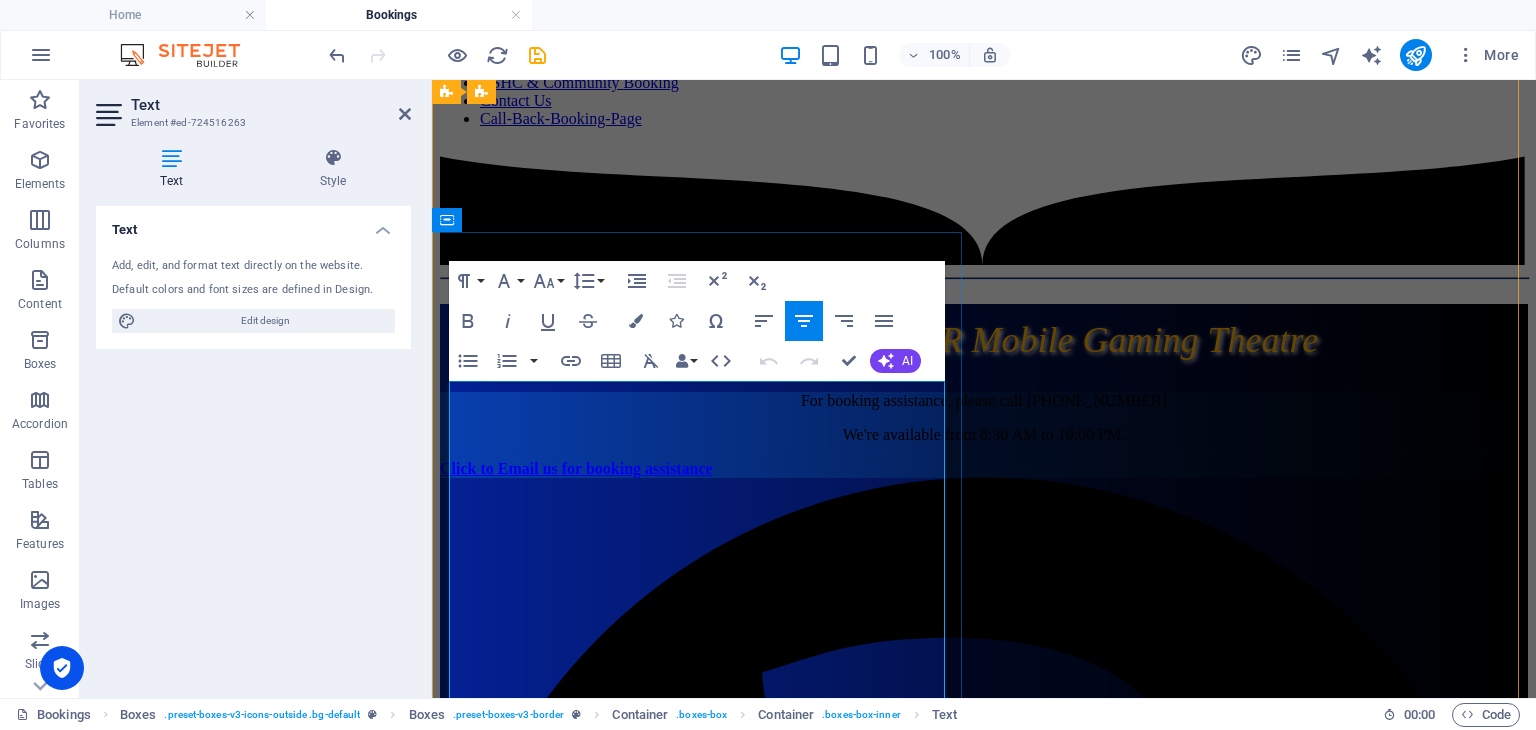click at bounding box center [984, 1809] 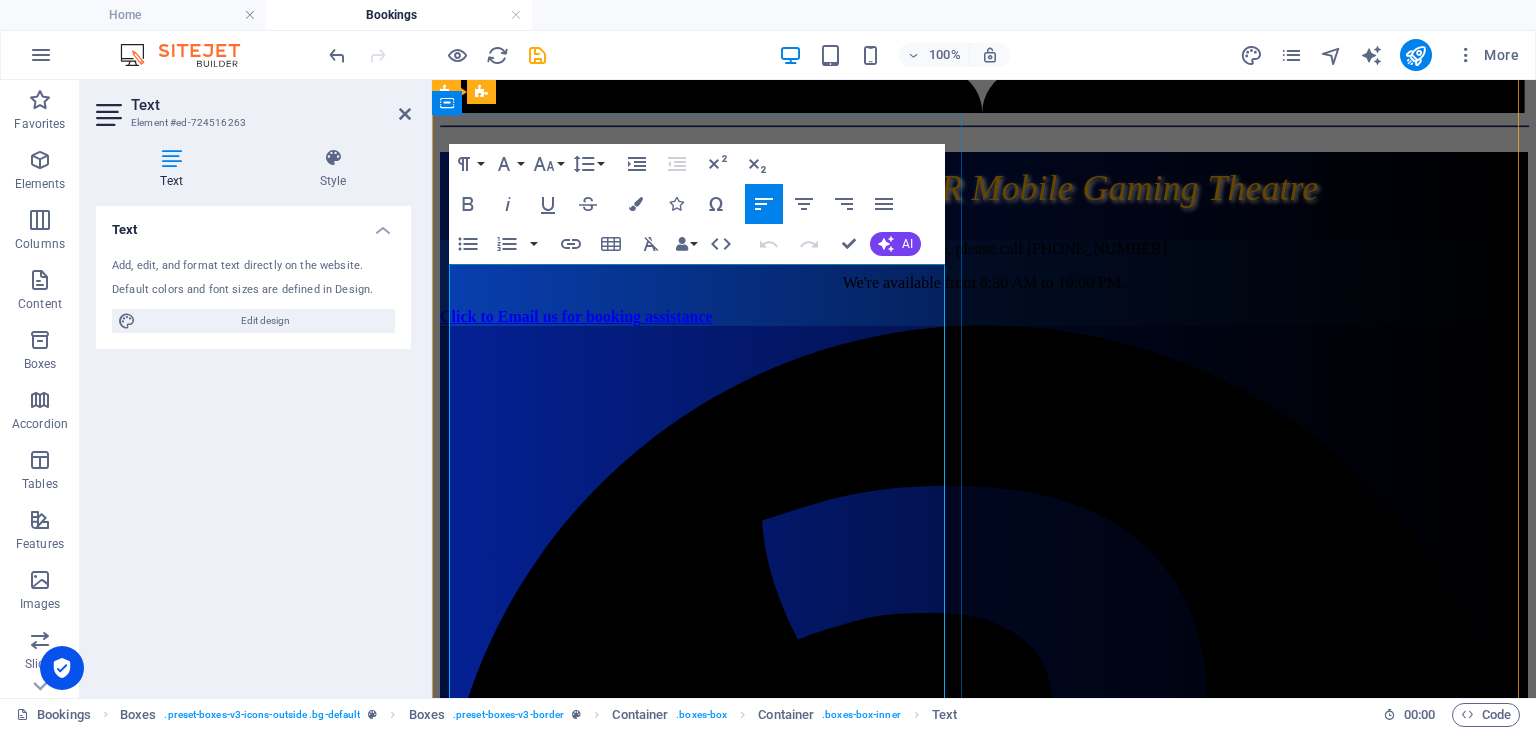 scroll, scrollTop: 338, scrollLeft: 0, axis: vertical 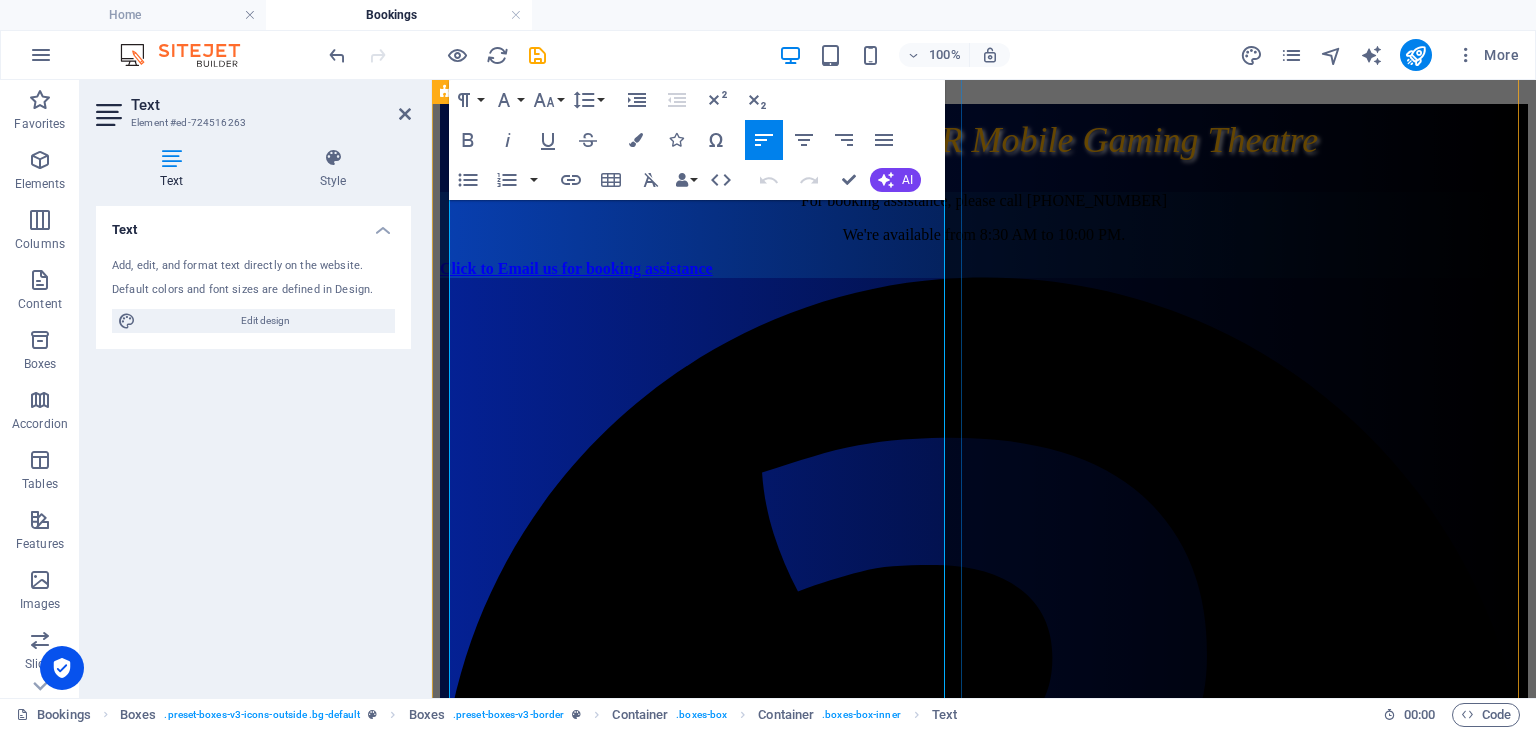 drag, startPoint x: 556, startPoint y: 477, endPoint x: 522, endPoint y: 481, distance: 34.234486 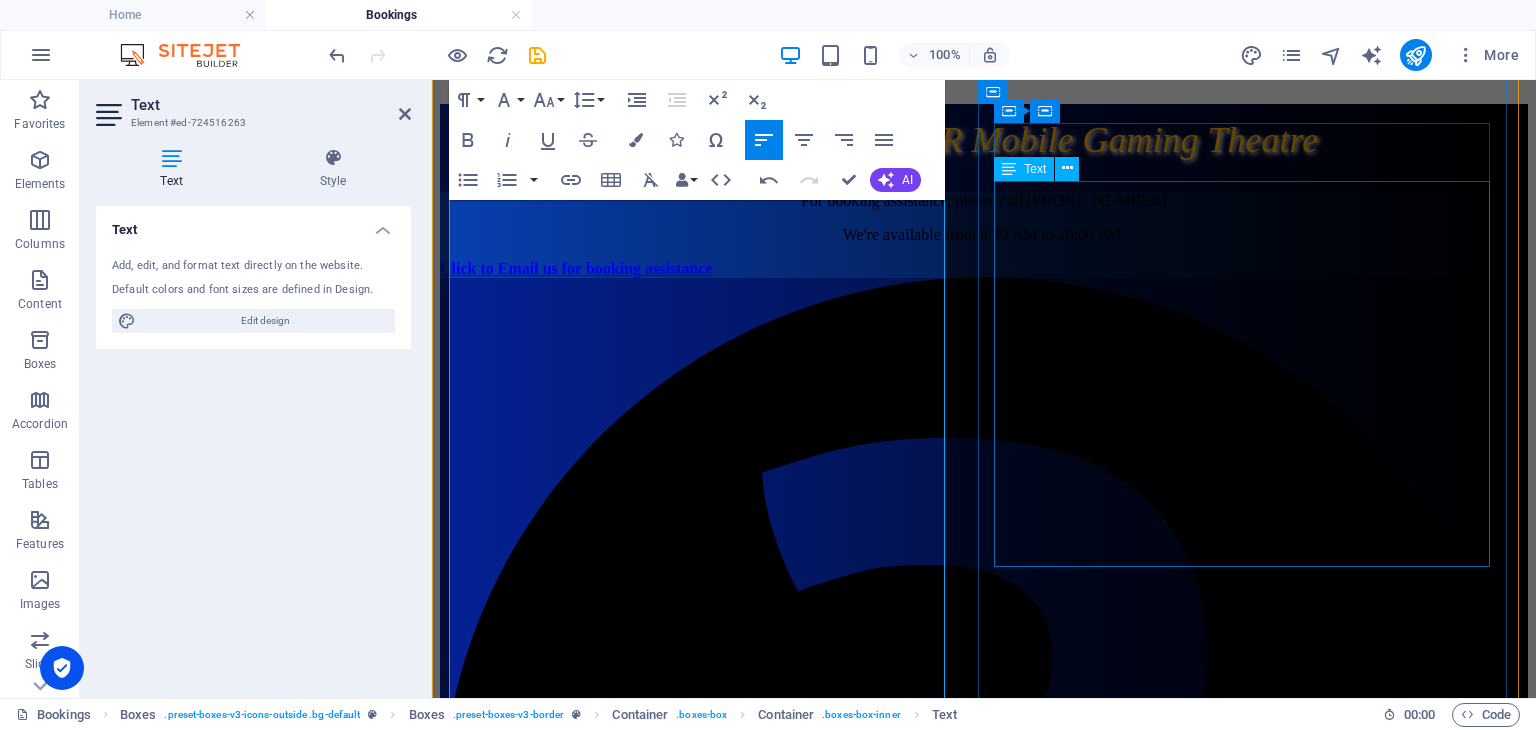 click on "DEPOSIT ONLY
Select your "Service Area" Confirm how many hours for your booking Select your preferred Date/Time of your event Provide your details Pay $200 Deposit
Await your final invoice (By next working day)
Make final payment due 7 days prior to event date
Now your all paid, we look forward to seeing you at your event.
Book Here" at bounding box center (984, 3839) 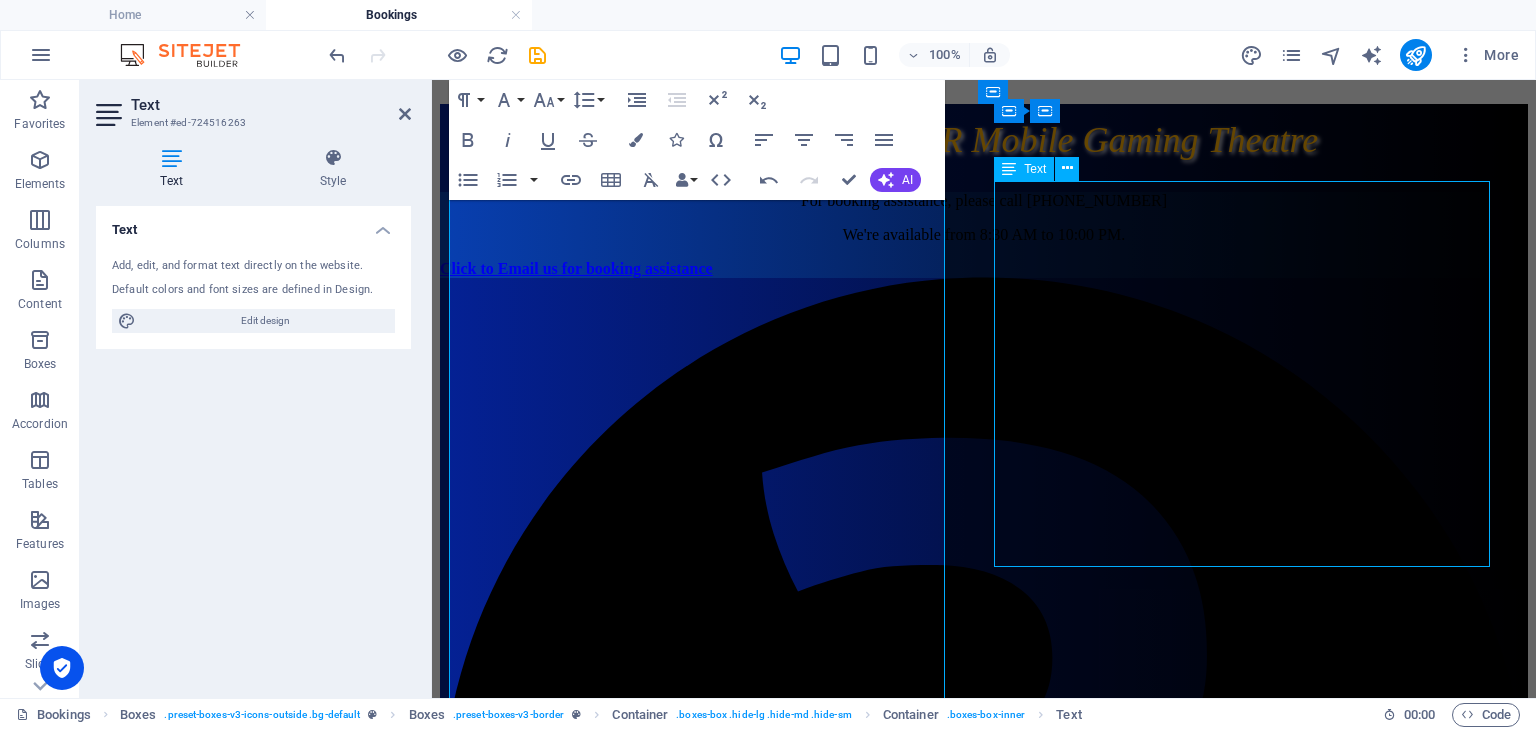 click on "DEPOSIT ONLY
Select your "Service Area" Confirm how many hours for your booking Select your preferred Date/Time of your event Provide your details Pay $200 Deposit
Await your final invoice (By next working day)
Make final payment due 7 days prior to event date
Now your all paid, we look forward to seeing you at your event.
Book Here" at bounding box center (984, 3839) 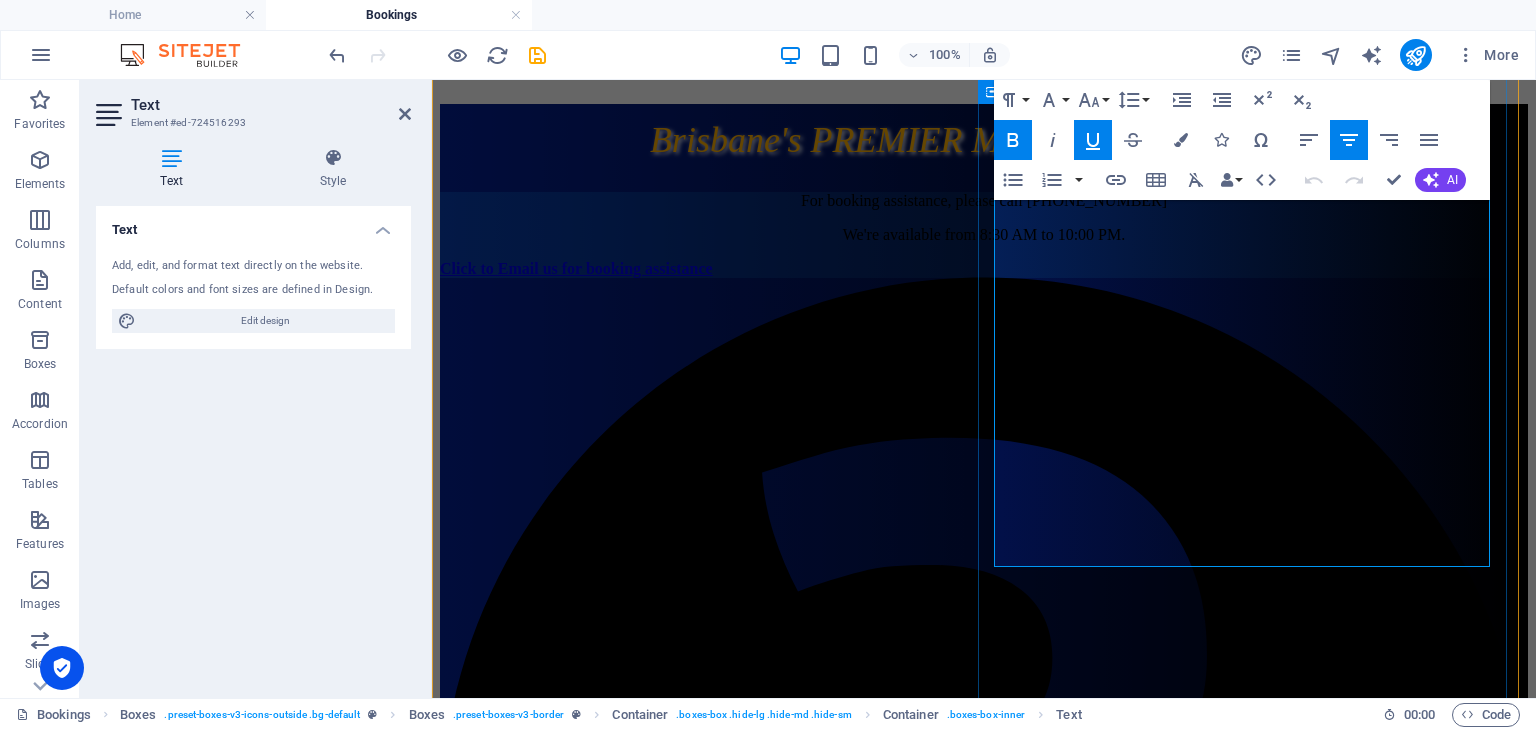 drag, startPoint x: 1119, startPoint y: 323, endPoint x: 1079, endPoint y: 325, distance: 40.04997 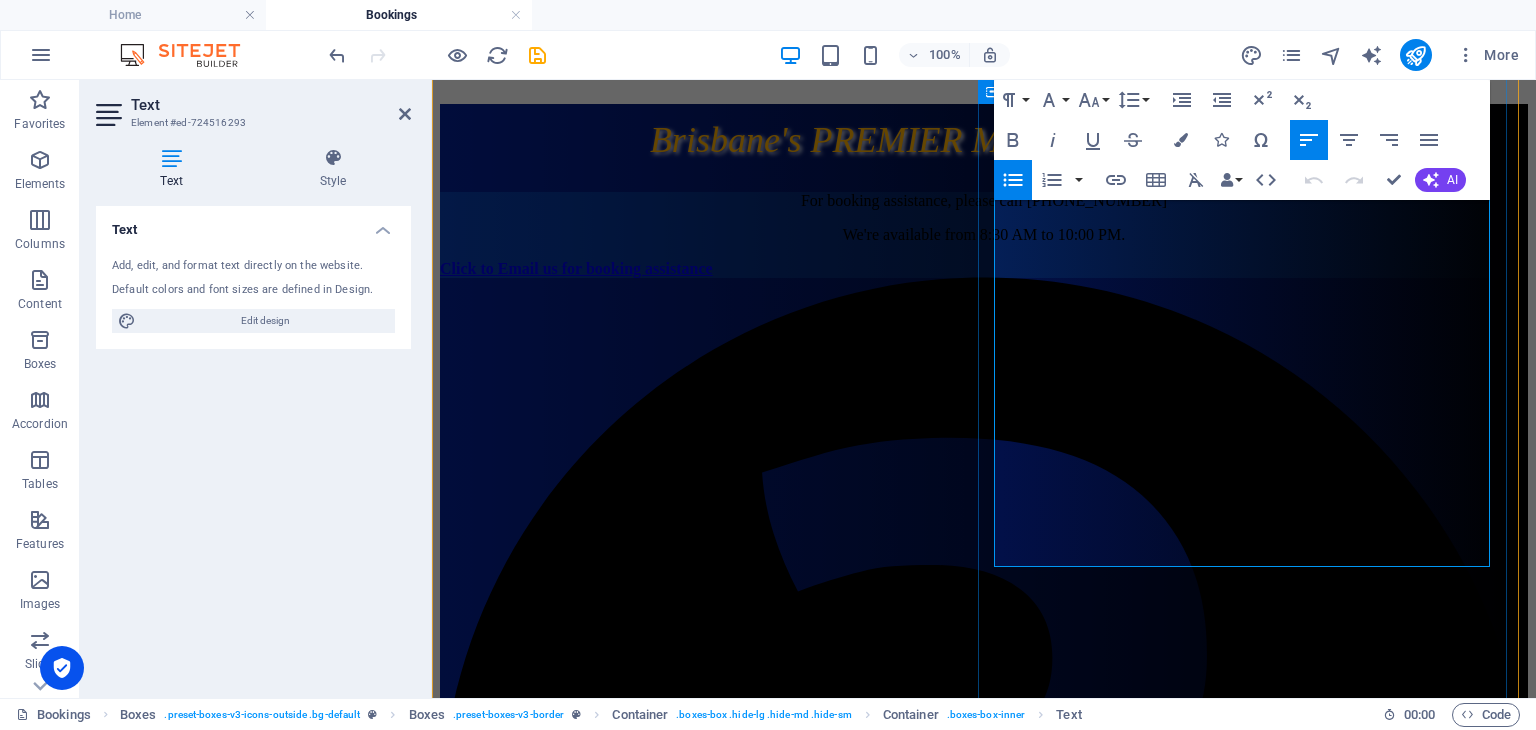type 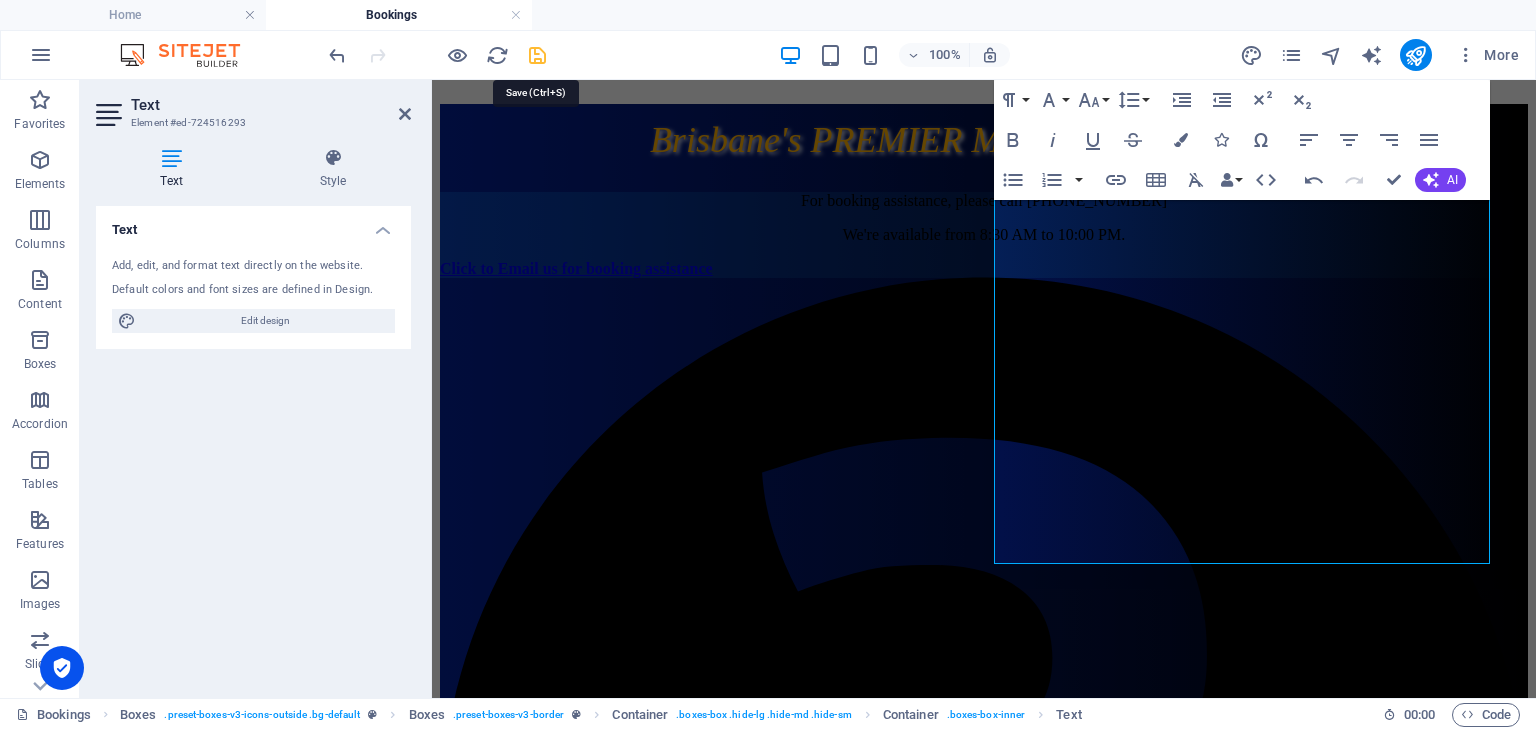 click at bounding box center [537, 55] 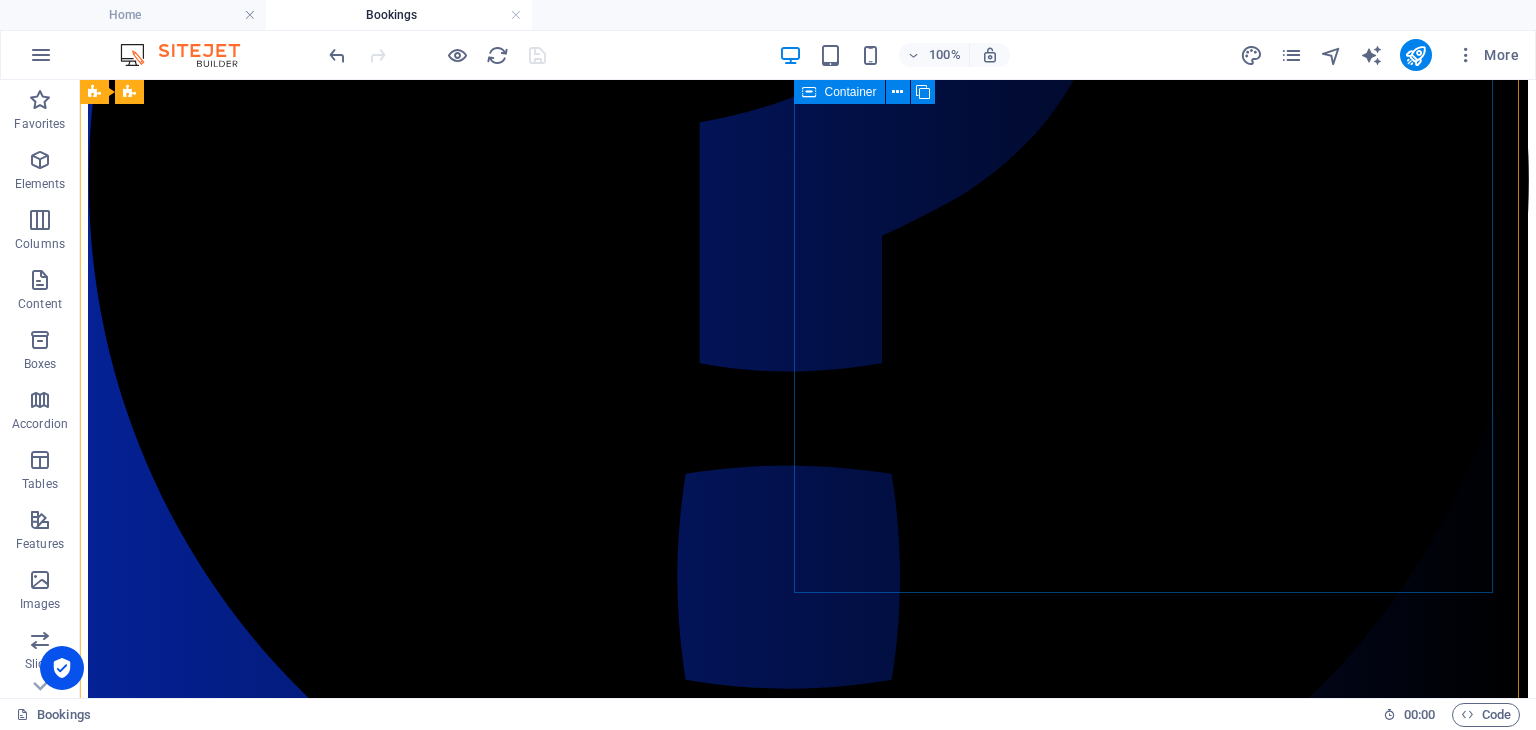 scroll, scrollTop: 1200, scrollLeft: 0, axis: vertical 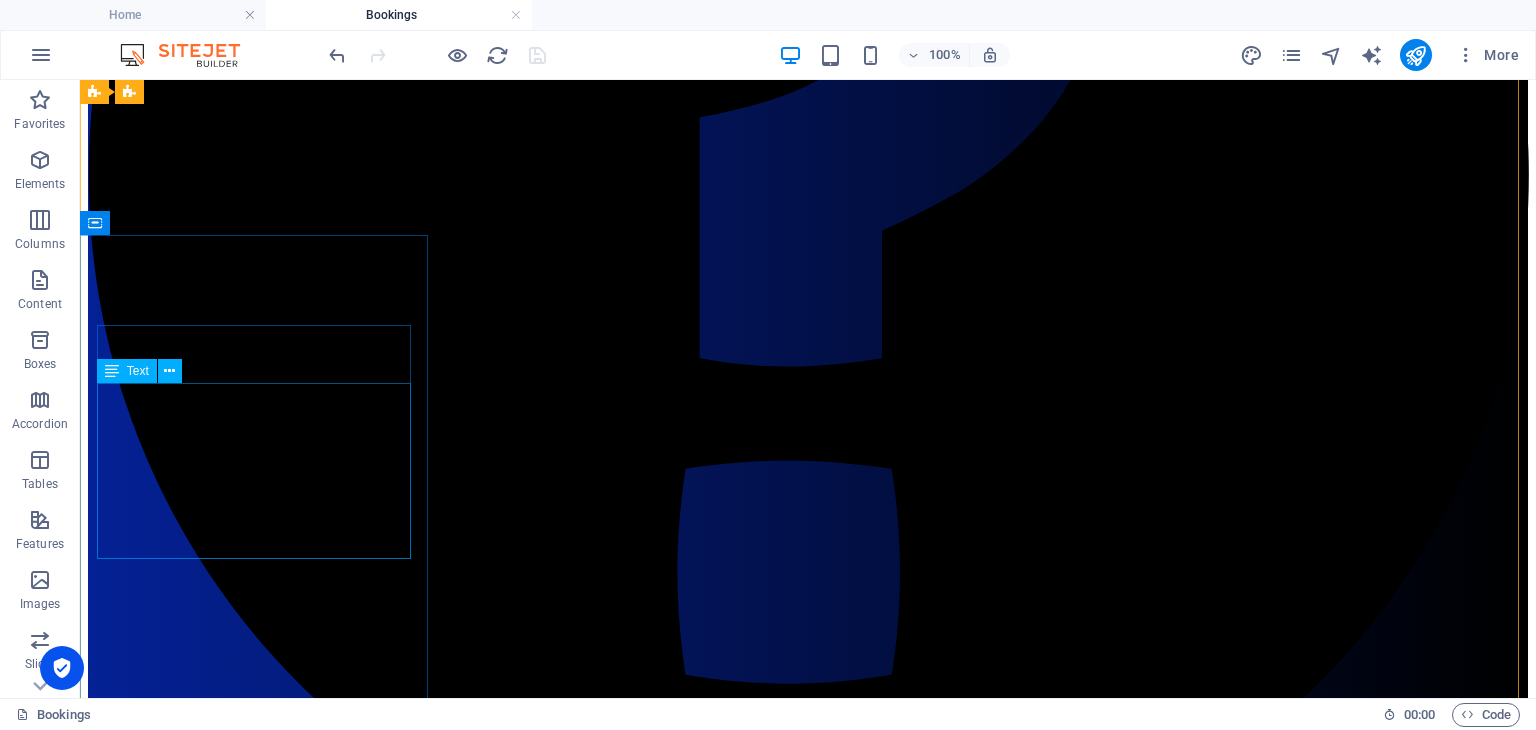 click on "Within 15km of [GEOGRAPHIC_DATA] 1hr - $350 2hr - $400 3 hr - $540 4 hrs - $680 5hr - $820 Excludes Tolls, Add-ons" at bounding box center [808, 5389] 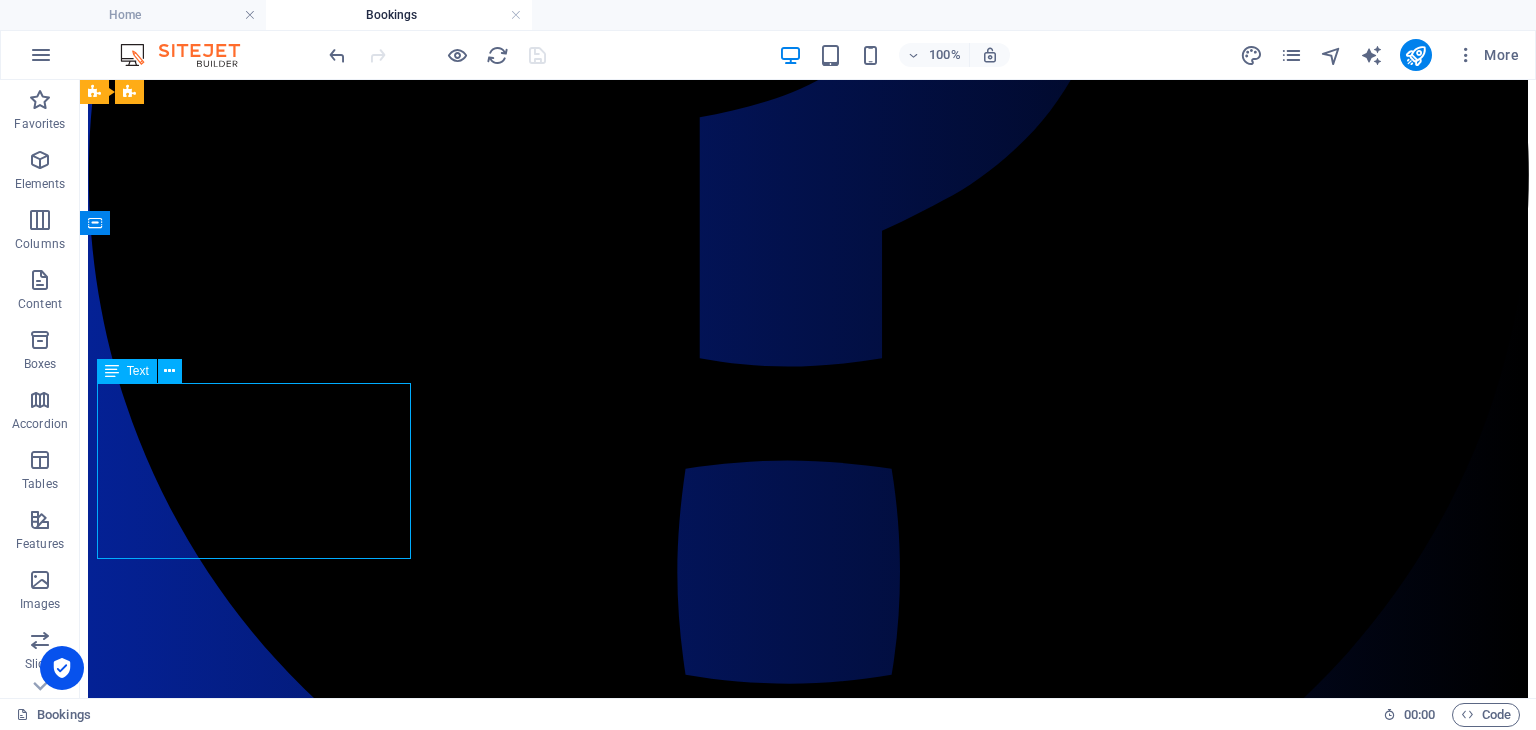 click on "Within 15km of [GEOGRAPHIC_DATA] 1hr - $350 2hr - $400 3 hr - $540 4 hrs - $680 5hr - $820 Excludes Tolls, Add-ons" at bounding box center (808, 5389) 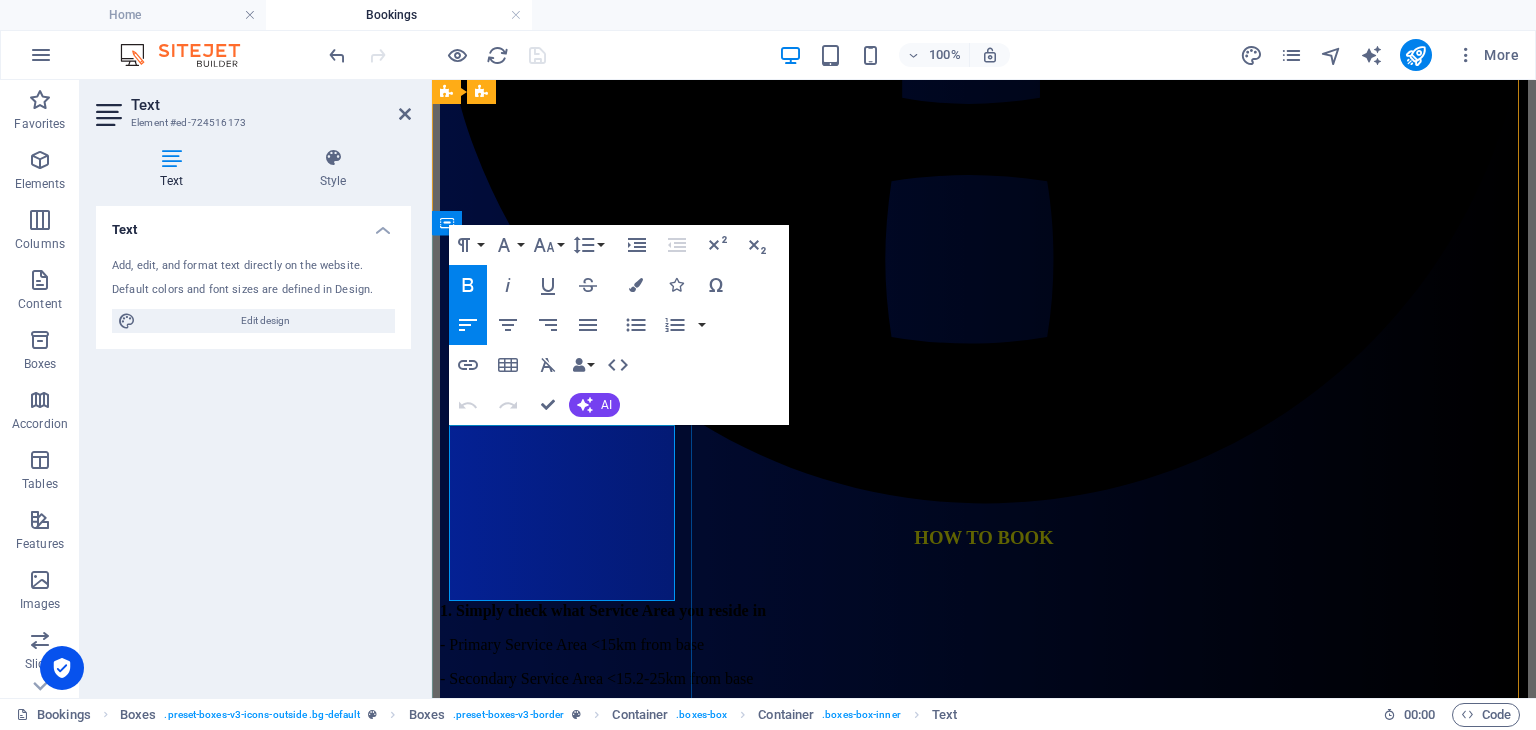 click on "1hr - $350" at bounding box center [1004, 4319] 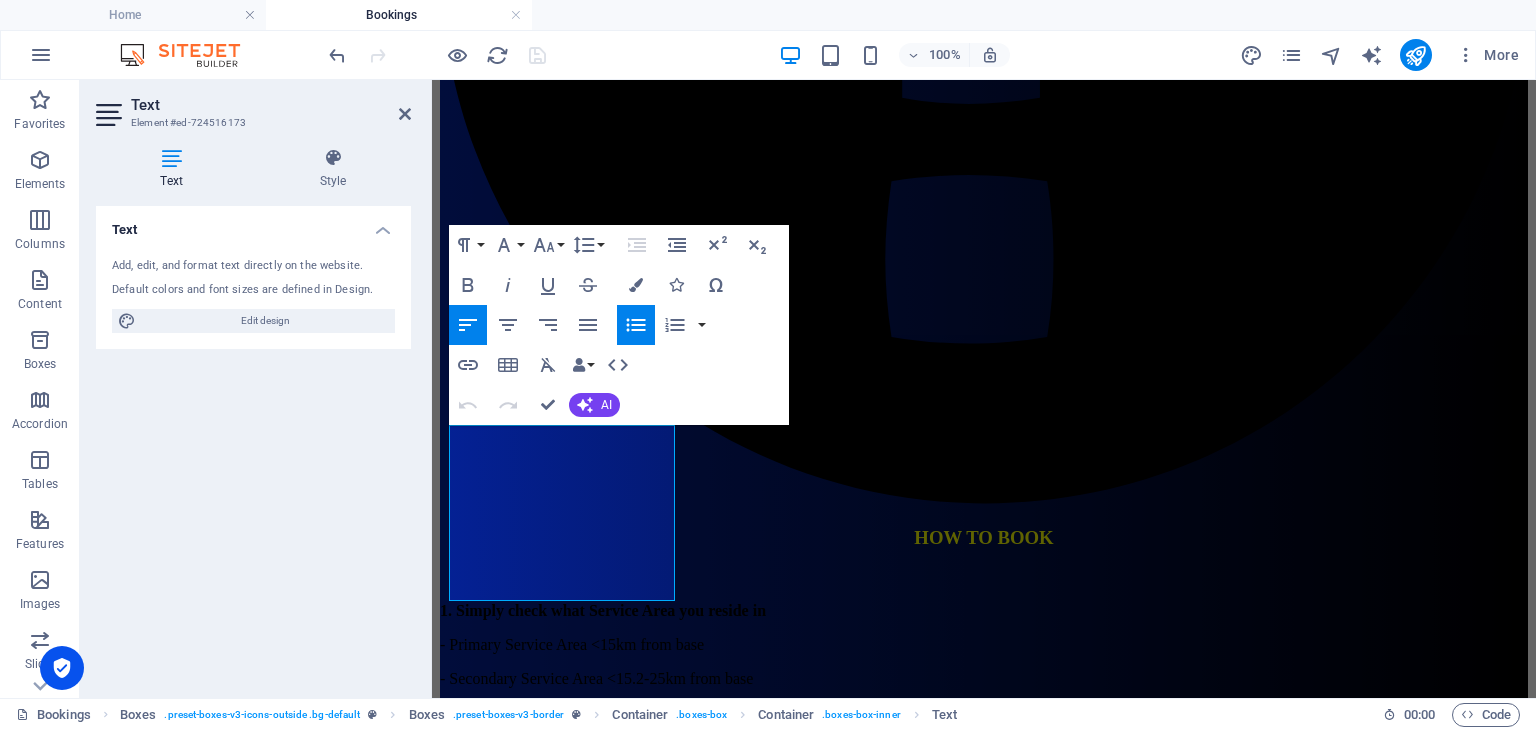 type 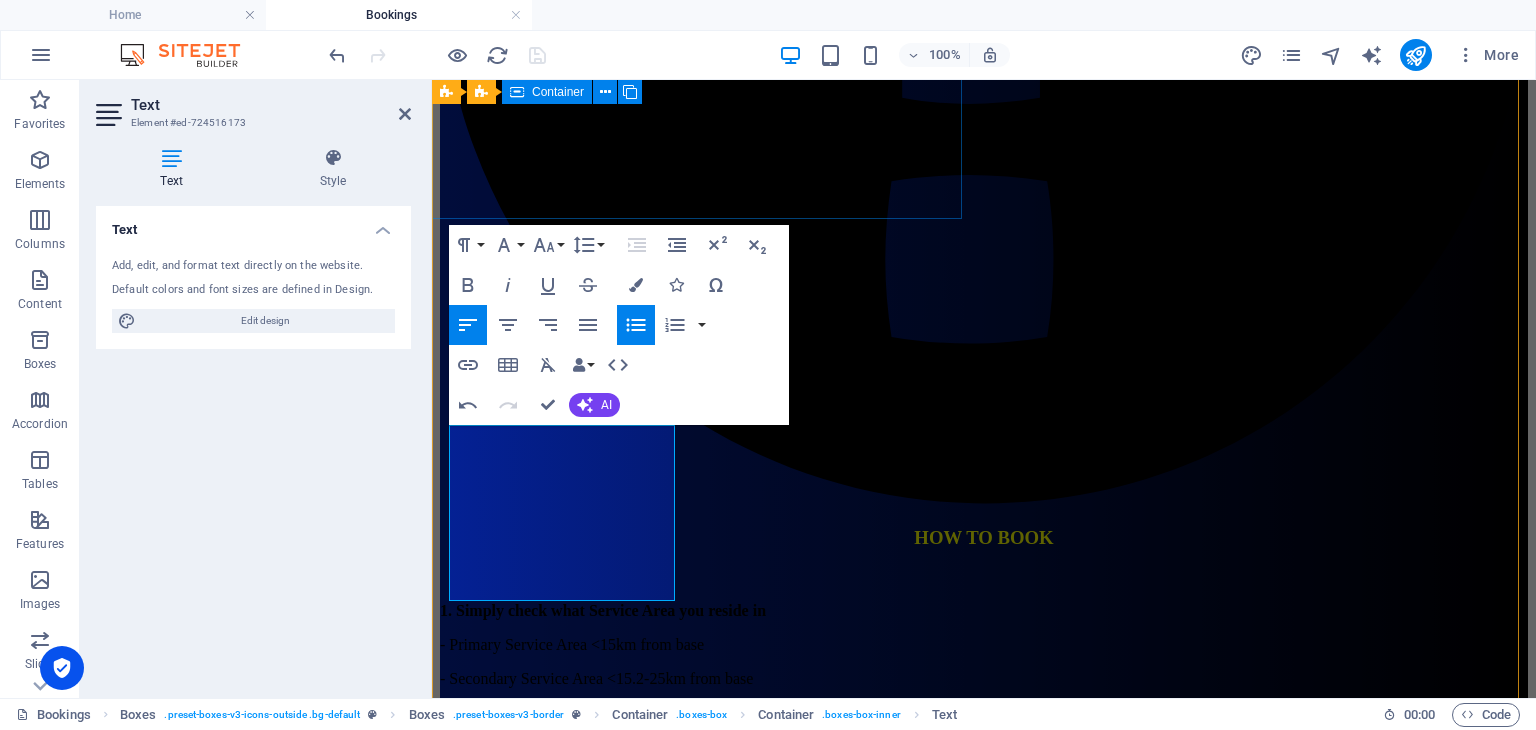 click on "HOW TO BOOK 1. Simply check what Service Area you reside in - Primary Service Area <15km from base - Secondary Service Area <15.2-25km from base - Extra Service Area >25.1km from base 2. Decide how long you want to hire us - We start our bookings from 1 hour through to 6 hours, or more 3. Book using the Booking-Button (Follow the prompts).   - Select the appropriate Service Area and Hours to hire,  - Select the date and time - Pay your 50% deposit - Add an "Appointment Note" for important information - We will invoice you the remainder - Remainder to be paid one week prior to your event date.  Appointment Note Examples - Birthday Person's Name and Age - Any preferred games - Games not to play Add-on items including :-   - Generator Hire   - Highspeed 5G Internet   - Extra Gamers   - External Awning use   - Other preferences Book Here" at bounding box center [984, 597] 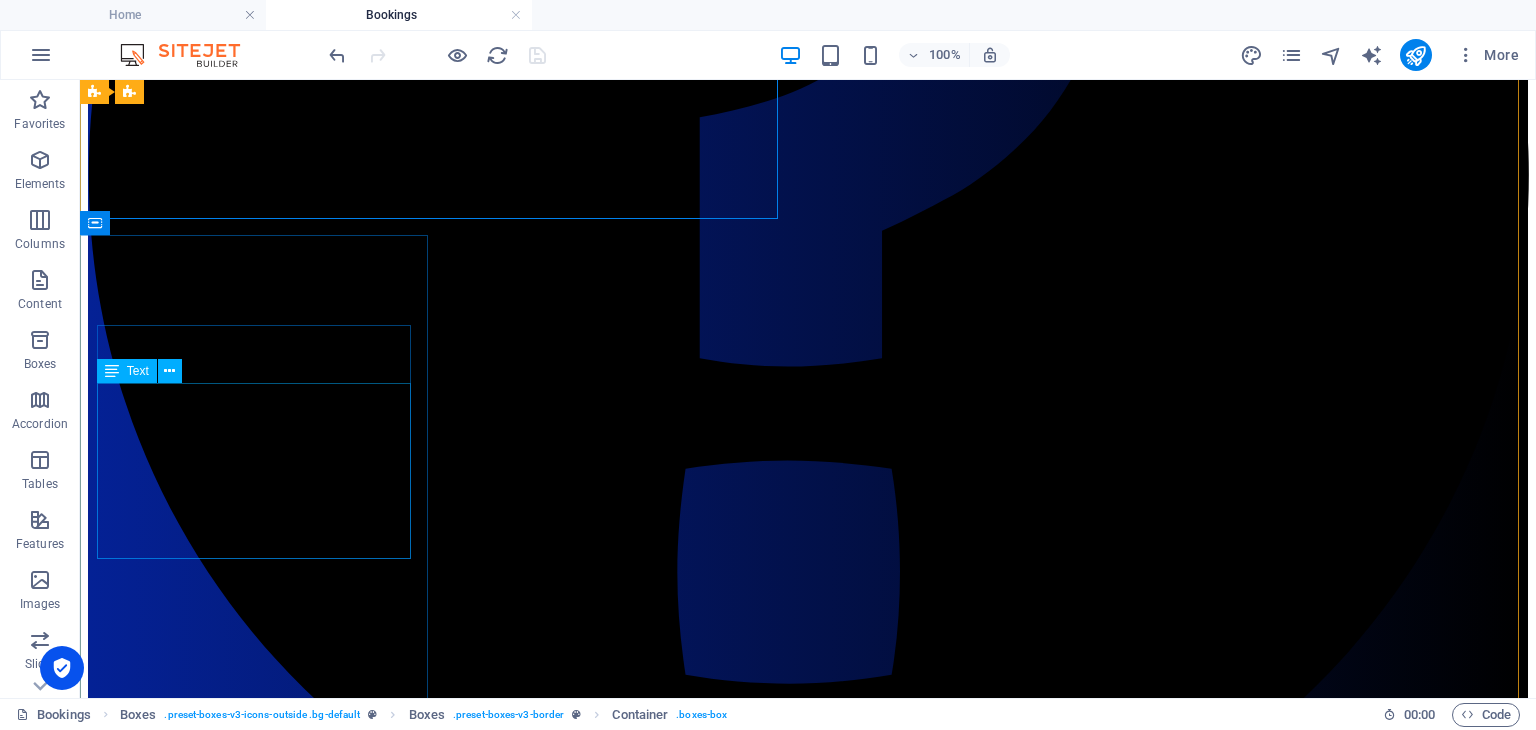 click on "Within 15km of [GEOGRAPHIC_DATA] 1hr - $350 2hr - $400 3 hr - $540 4 hrs - $680 5hr - $820 Excludes Tolls, Add-ons" at bounding box center [808, 5389] 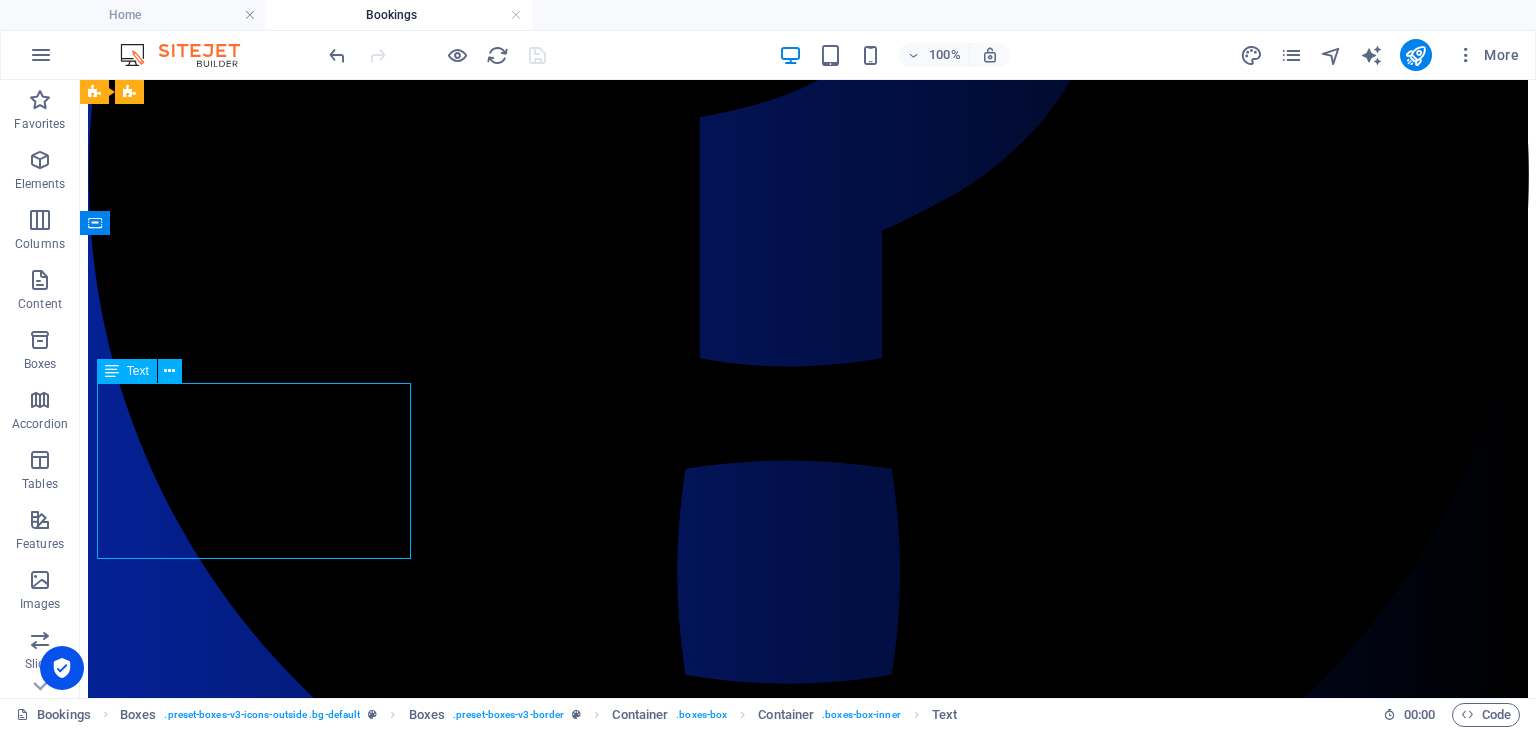 click on "Within 15km of [GEOGRAPHIC_DATA] 1hr - $350 2hr - $400 3 hr - $540 4 hrs - $680 5hr - $820 Excludes Tolls, Add-ons" at bounding box center [808, 5389] 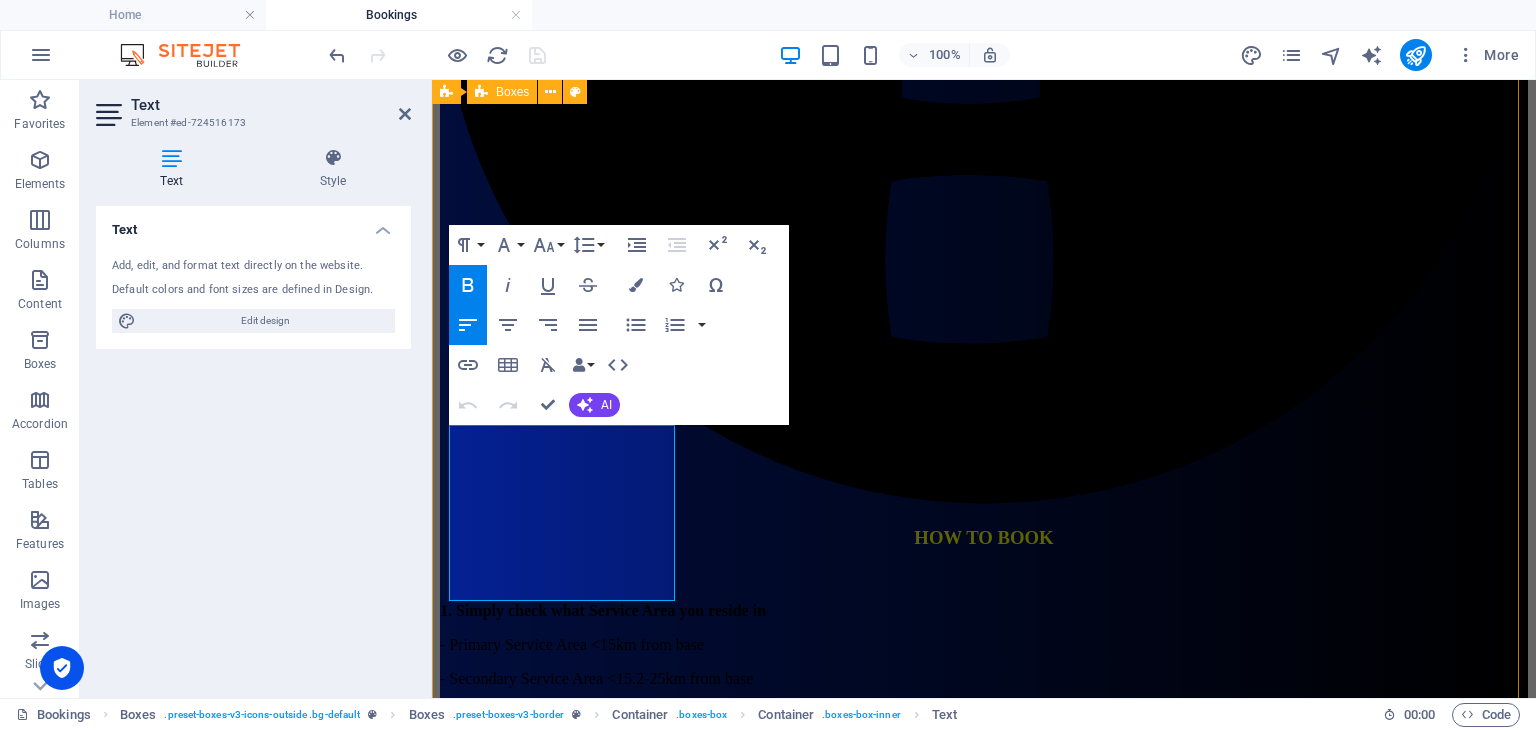 click on "Brisbane's PREMIER Mobile Gaming Theatre For booking assistance, please call [PHONE_NUMBER]  We're available from 8:30 AM to 10:00 PM. Click to Email us for booking assistance HOW TO BOOK 1. Simply check what Service Area you reside in - Primary Service Area <15km from base - Secondary Service Area <15.2-25km from base - Extra Service Area >25.1km from base 2. Decide how long you want to hire us - We start our bookings from 1 hour through to 6 hours, or more 3. Book using the Booking-Button (Follow the prompts).   - Select the appropriate Service Area and Hours to hire,  - Select the date and time - Pay your 50% deposit - Add an "Appointment Note" for important information - We will invoice you the remainder - Remainder to be paid one week prior to your event date.  Appointment Note Examples - Birthday Person's Name and Age - Any preferred games - Games not to play Add-on items including :-   - Generator Hire   - Highspeed 5G Internet   - Extra Gamers   - External Awning use   - Other preferences" at bounding box center (984, 5762) 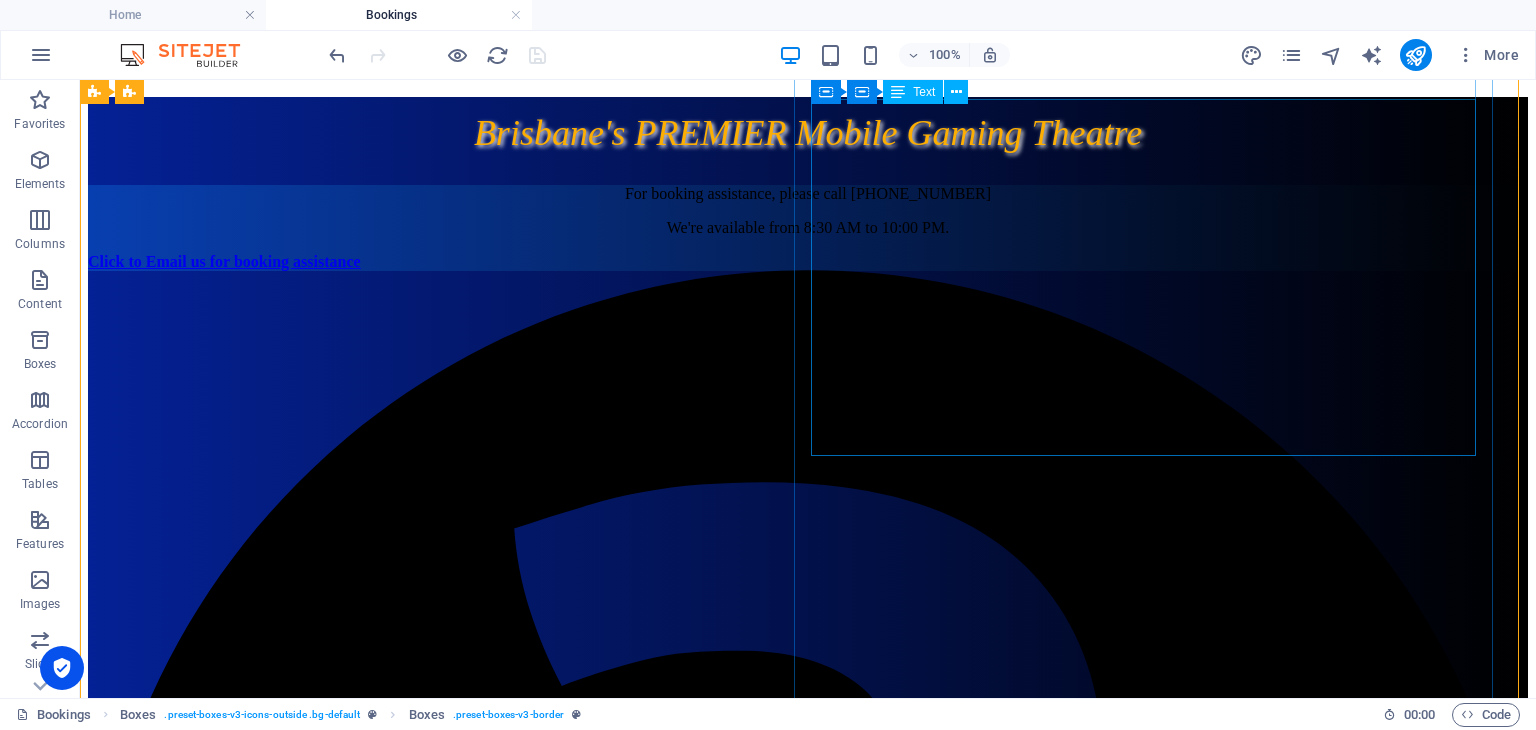 scroll, scrollTop: 358, scrollLeft: 0, axis: vertical 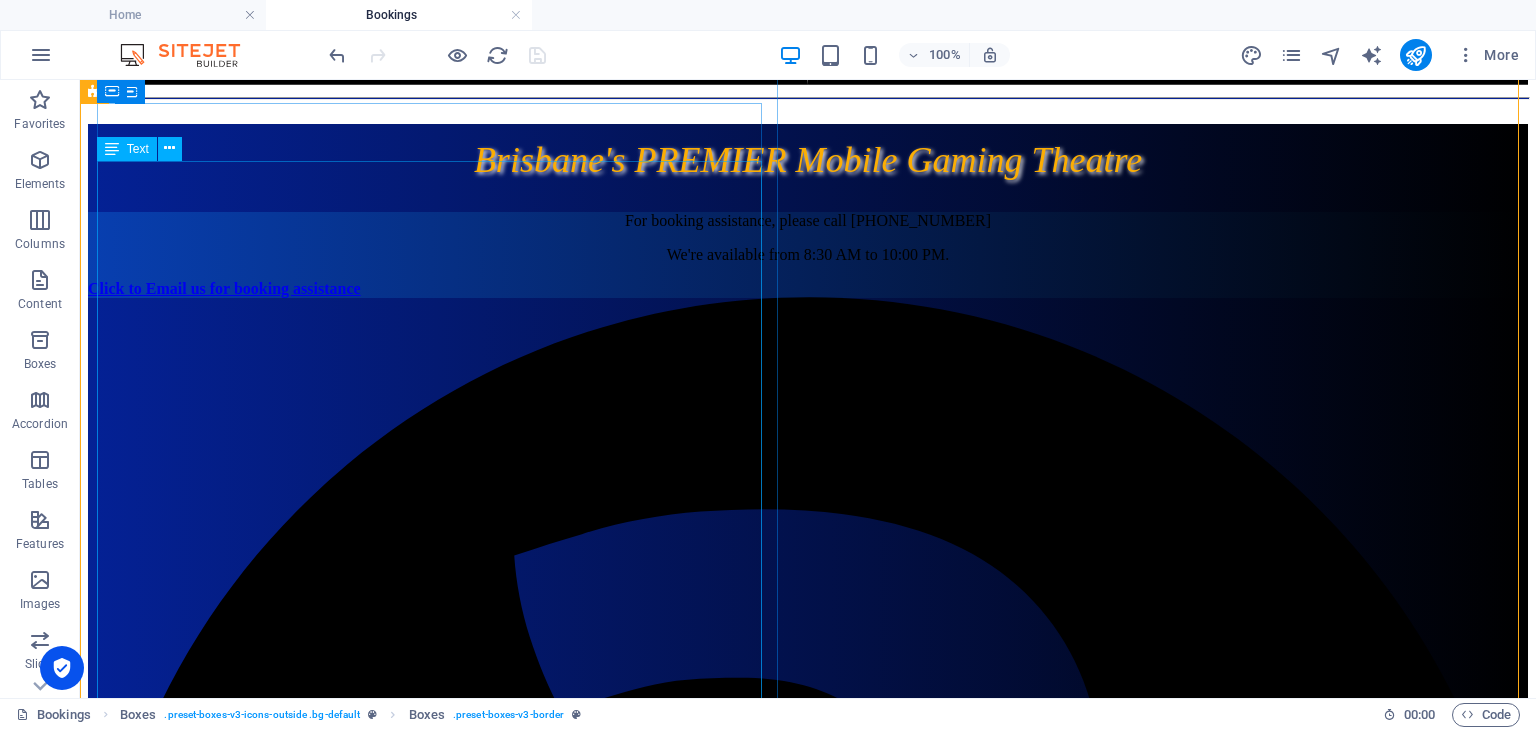 click on "1. Simply check what Service Area you reside in - Primary Service Area <15km from base - Secondary Service Area <15.2-25km from base - Extra Service Area >25.1km from base 2. Decide how long you want to hire us - We start our bookings from 1 hour through to 6 hours, or more 3. Book using the Booking-Button (Follow the prompts).   - Select the appropriate Service Area and Hours to hire,  - Select the date and time - Pay your 50% deposit - Add an "Appointment Note" for important information - We will invoice you the remainder - Remainder to be paid one week prior to your event date.  Appointment Note Examples - Birthday Person's Name and Age - Any preferred games - Games not to play Add-on items including :-   - Generator Hire   - Highspeed 5G Internet   - Extra Gamers   - External Awning use   - Other preferences Book Here" at bounding box center (808, 2399) 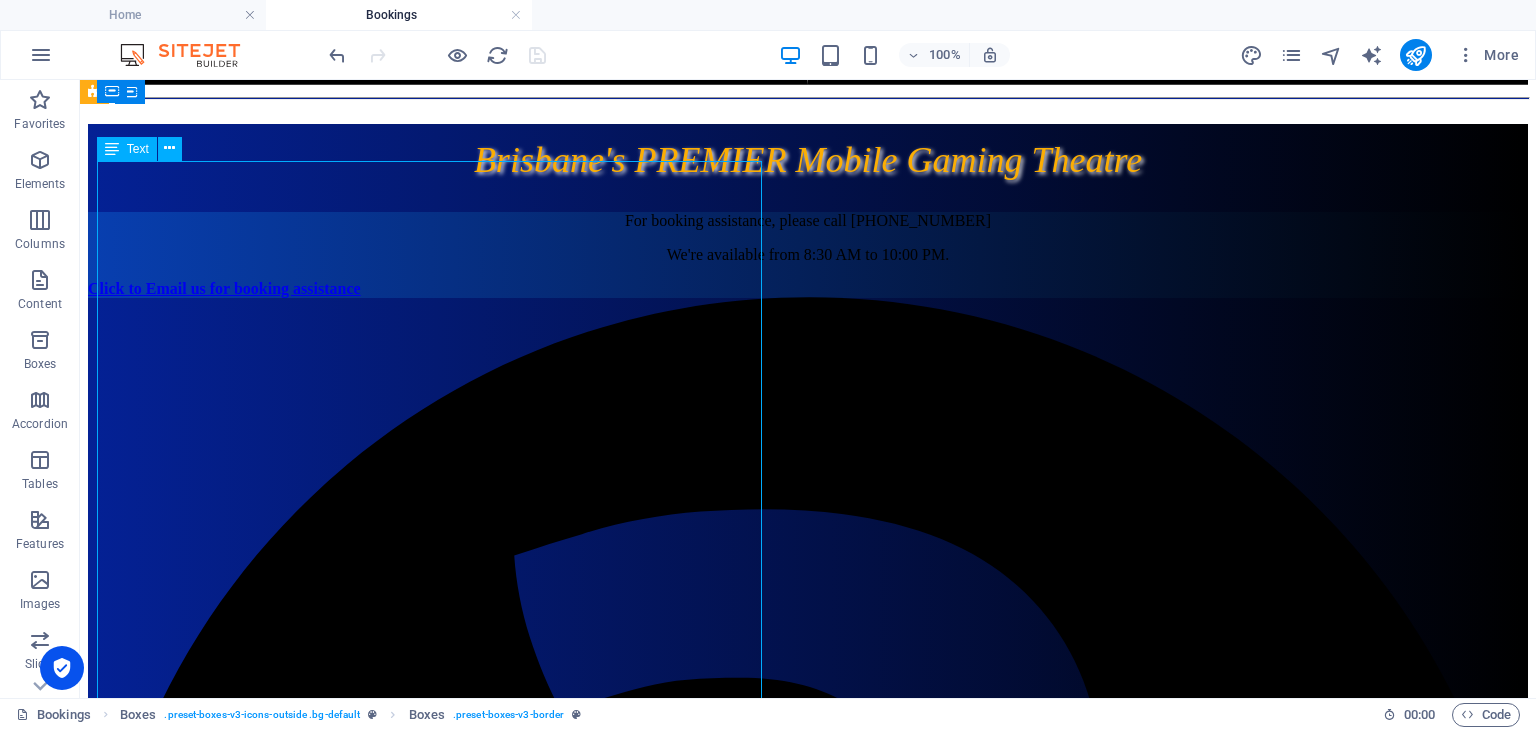 click on "1. Simply check what Service Area you reside in - Primary Service Area <15km from base - Secondary Service Area <15.2-25km from base - Extra Service Area >25.1km from base 2. Decide how long you want to hire us - We start our bookings from 1 hour through to 6 hours, or more 3. Book using the Booking-Button (Follow the prompts).   - Select the appropriate Service Area and Hours to hire,  - Select the date and time - Pay your 50% deposit - Add an "Appointment Note" for important information - We will invoice you the remainder - Remainder to be paid one week prior to your event date.  Appointment Note Examples - Birthday Person's Name and Age - Any preferred games - Games not to play Add-on items including :-   - Generator Hire   - Highspeed 5G Internet   - Extra Gamers   - External Awning use   - Other preferences Book Here" at bounding box center (808, 2399) 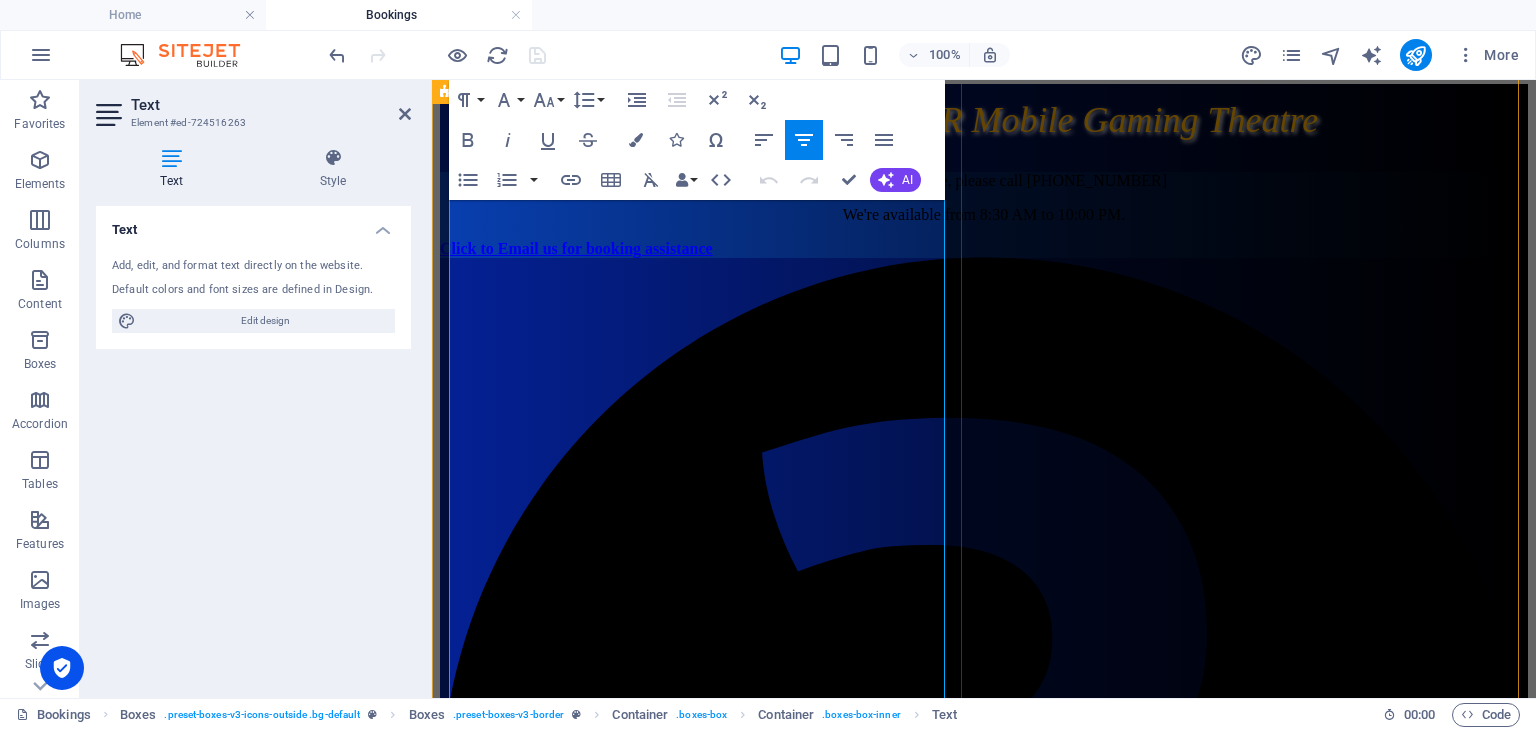 click on "- Secondary Service Area <15.2-25km from base" at bounding box center (984, 1521) 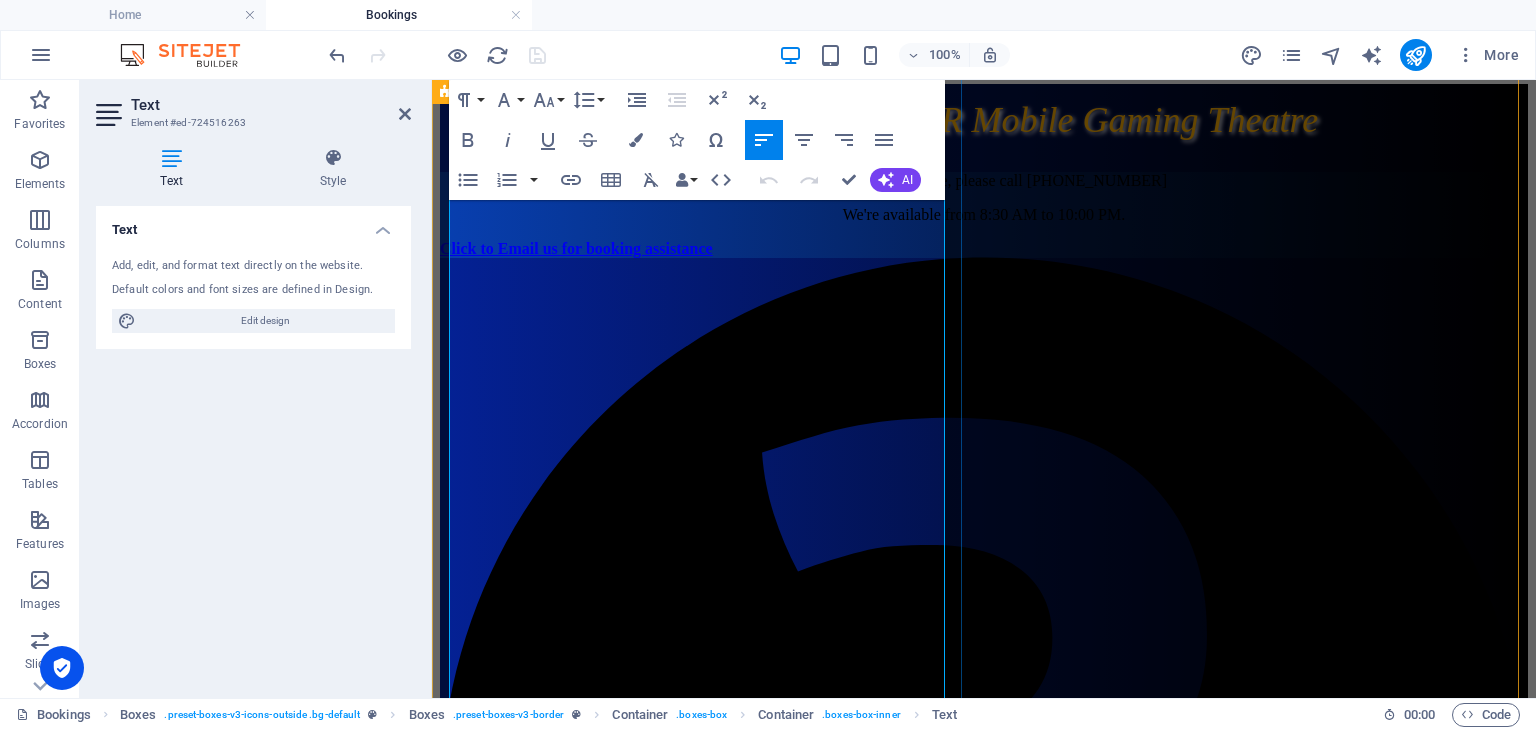 type 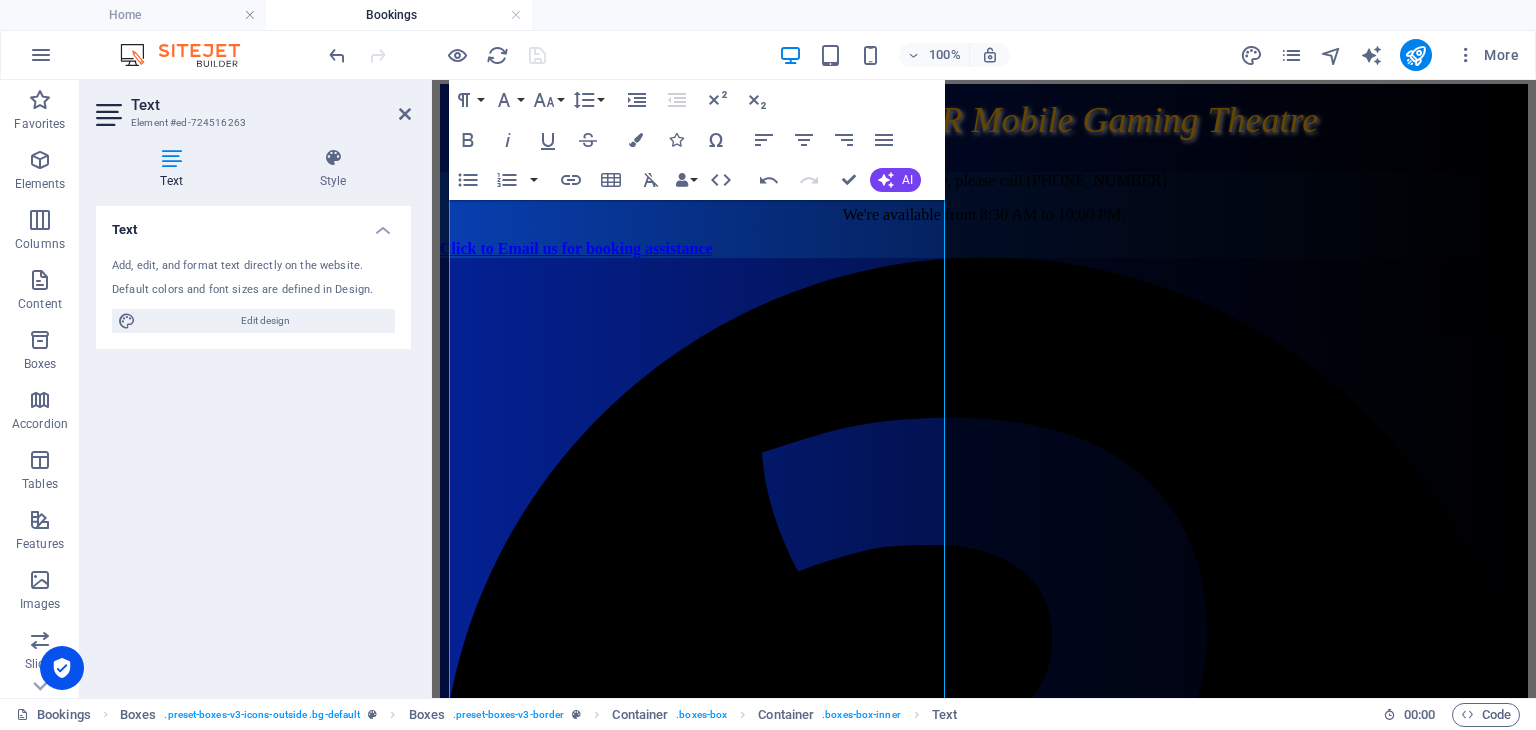 click on "Home Bookings" at bounding box center [768, 15] 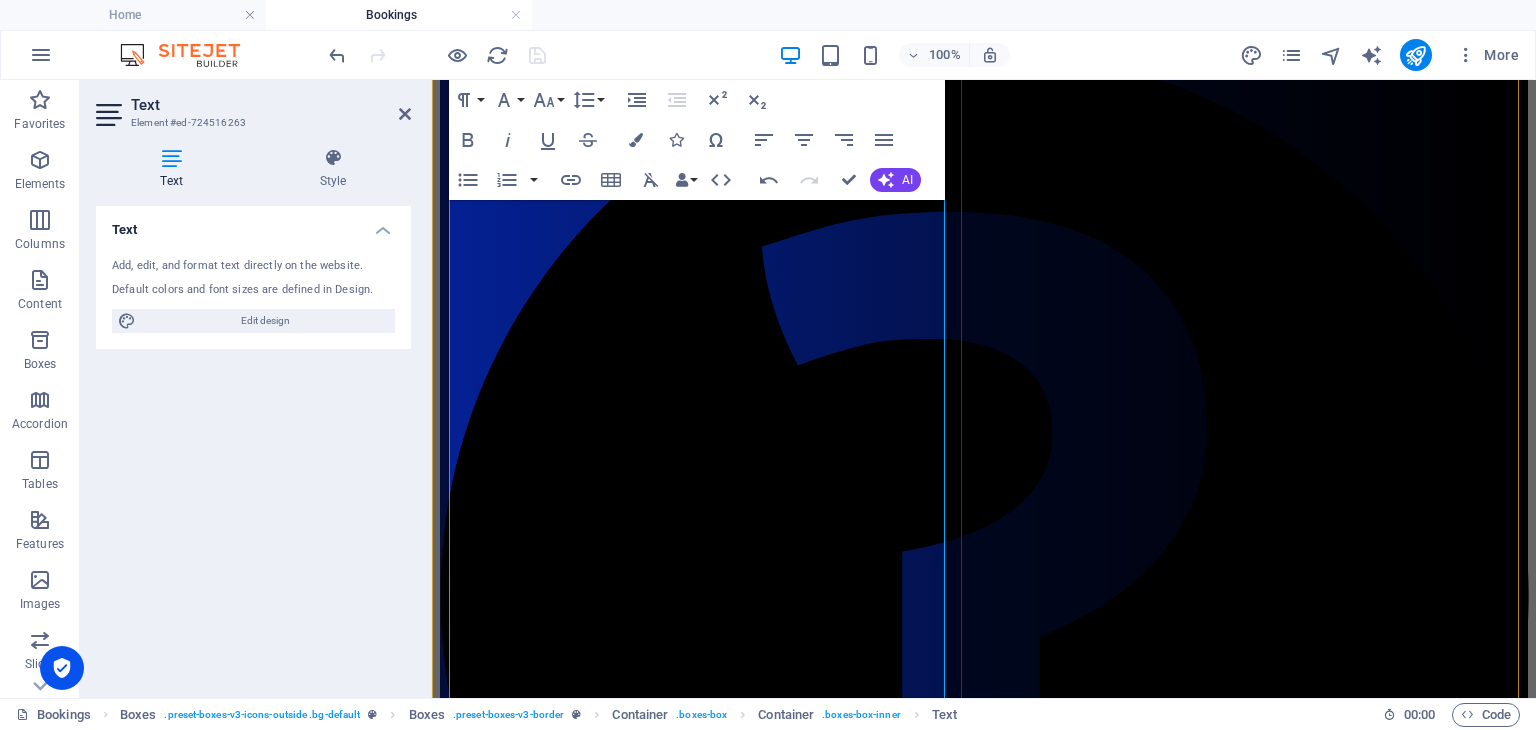 scroll, scrollTop: 558, scrollLeft: 0, axis: vertical 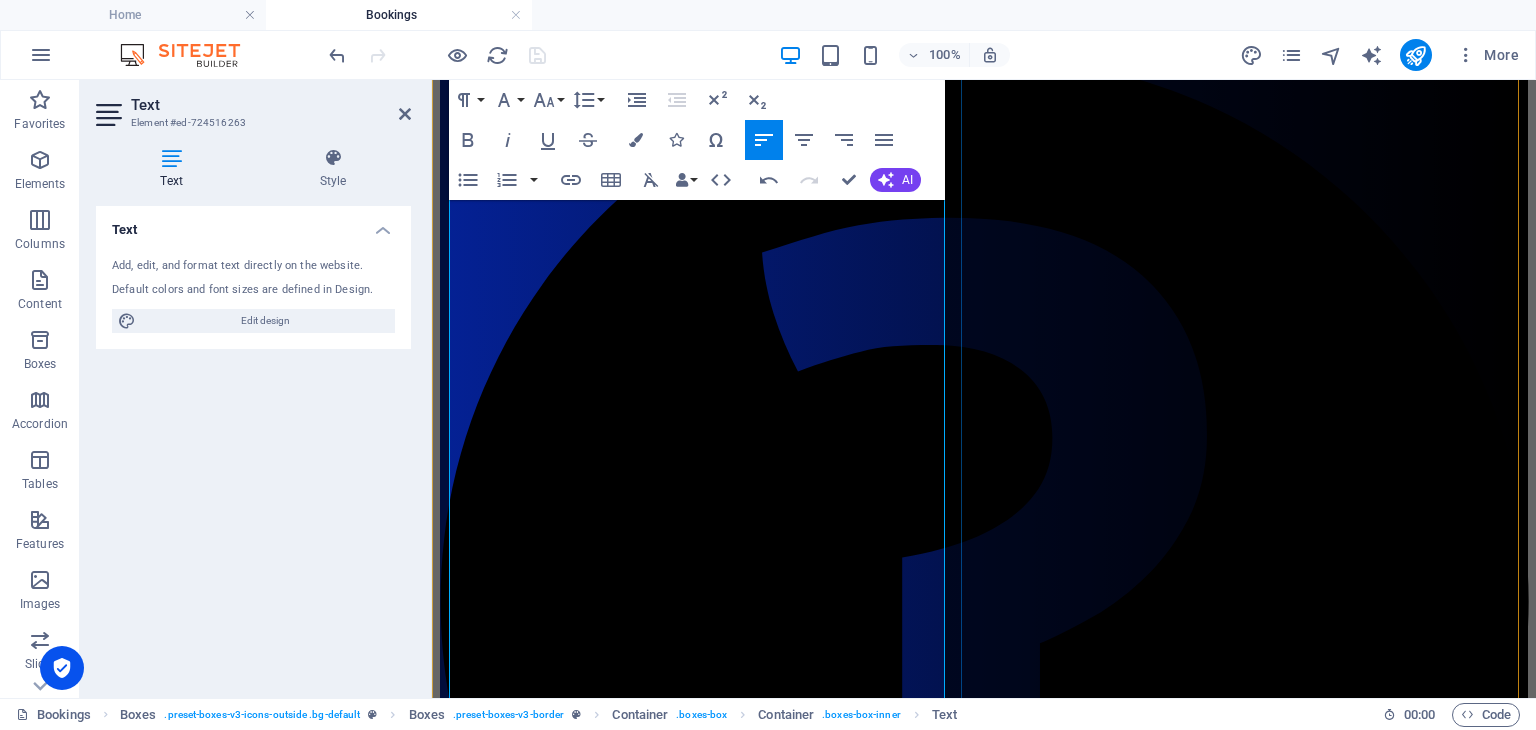drag, startPoint x: 521, startPoint y: 261, endPoint x: 488, endPoint y: 265, distance: 33.24154 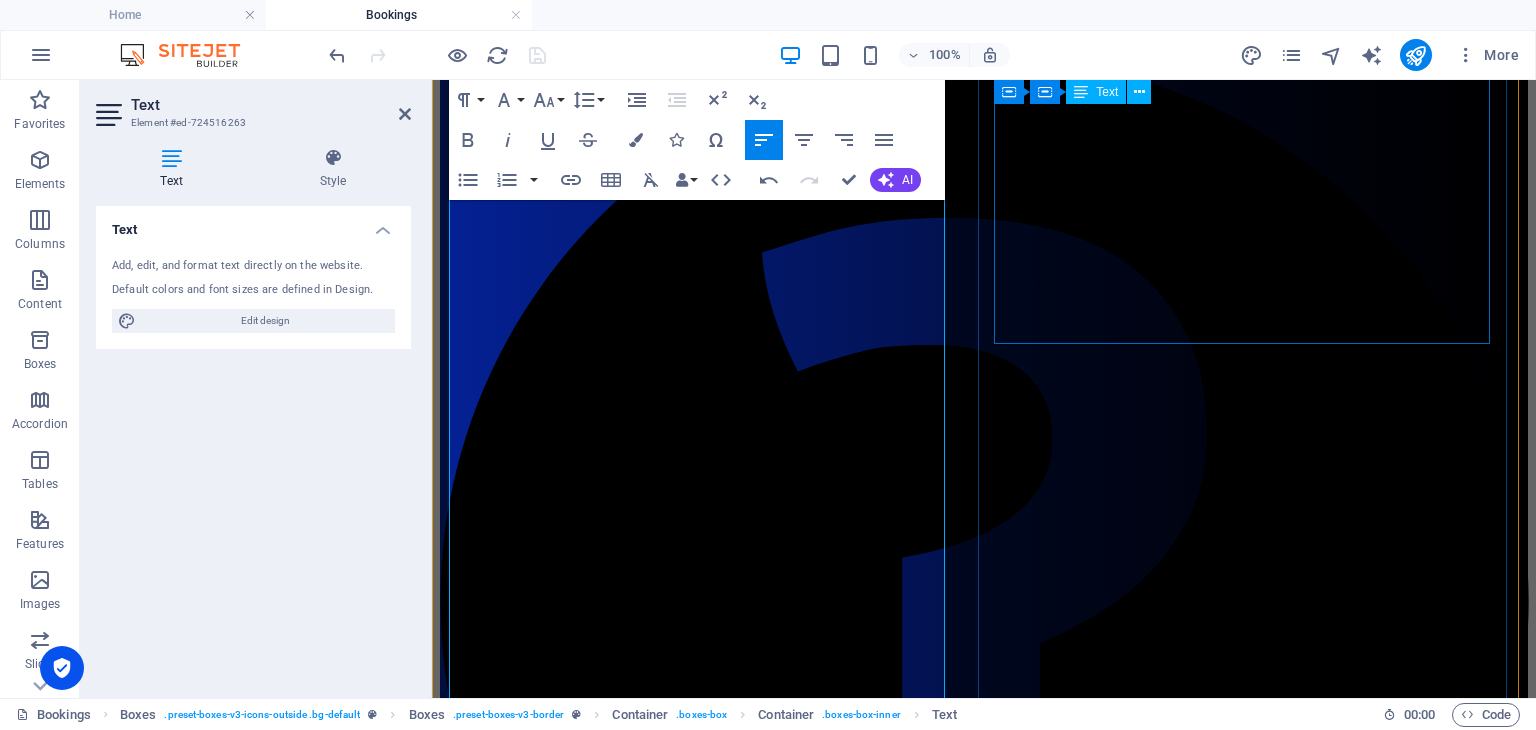 click on "DEPOSIT ONLY
Select your "Service Area" Confirm how many hours for your booking Select your preferred Date/Time of your event Provide your details Pay 50% Deposit
Await your final invoice (By next working day)
Make final payment due 7 days prior to event date
Now your all paid, we look forward to seeing you at your event.
Book Here" at bounding box center [984, 3617] 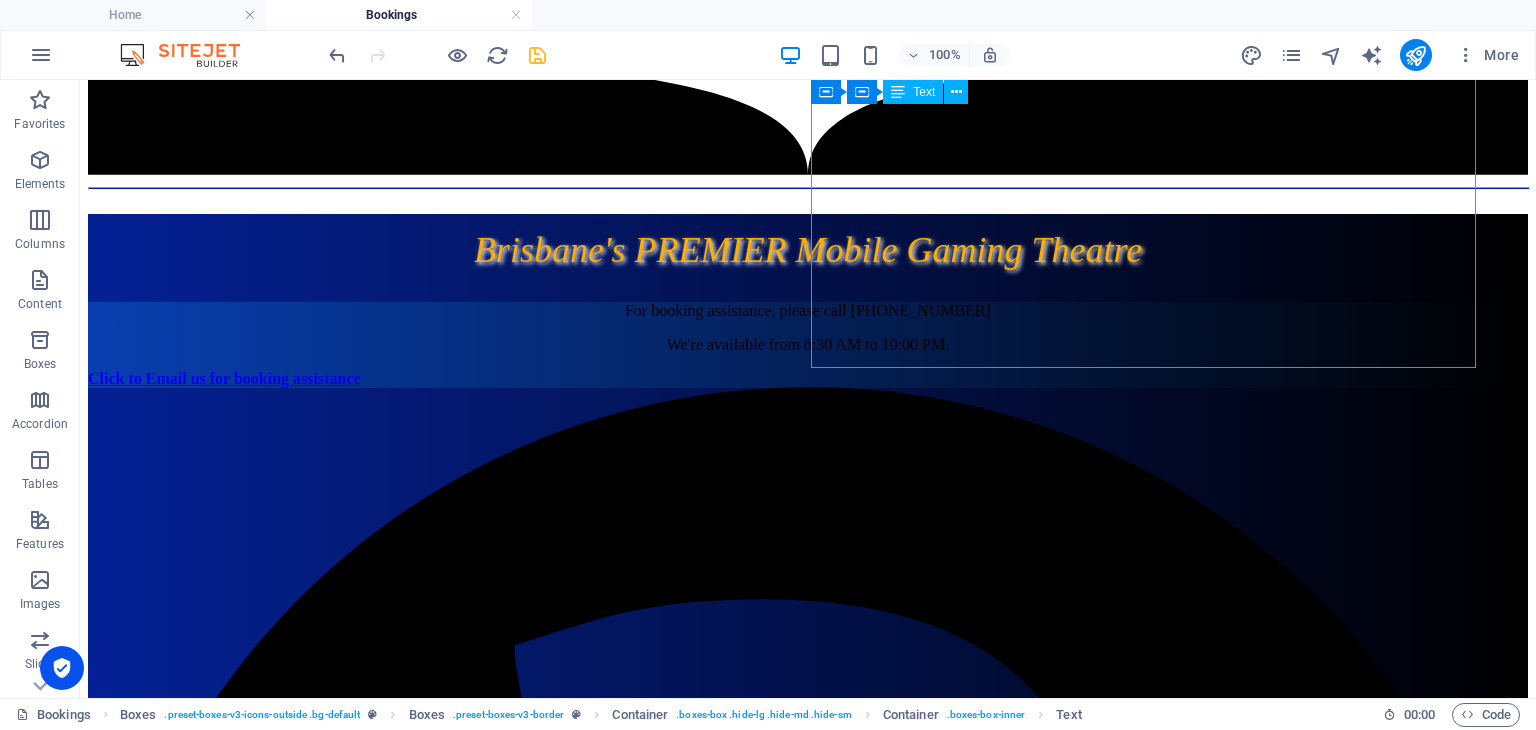 scroll, scrollTop: 258, scrollLeft: 0, axis: vertical 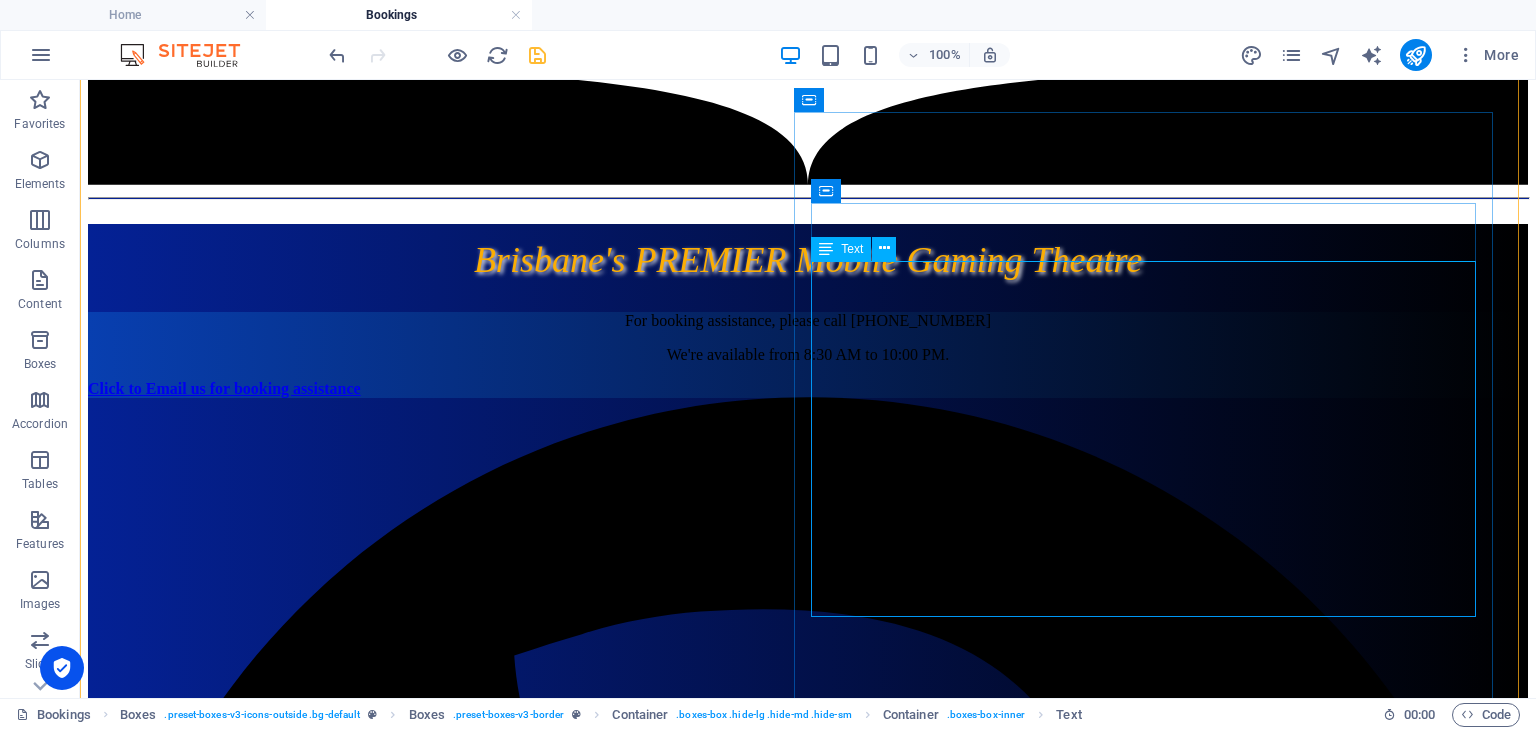 click on "DEPOSIT ONLY
Select your "Service Area" Confirm how many hours for your booking Select your preferred Date/Time of your event Provide your details Pay 50% Deposit
Await your final invoice (By next working day)
Make final payment due 7 days prior to event date
Now your all paid, we look forward to seeing you at your event.
Book Here" at bounding box center (808, 4622) 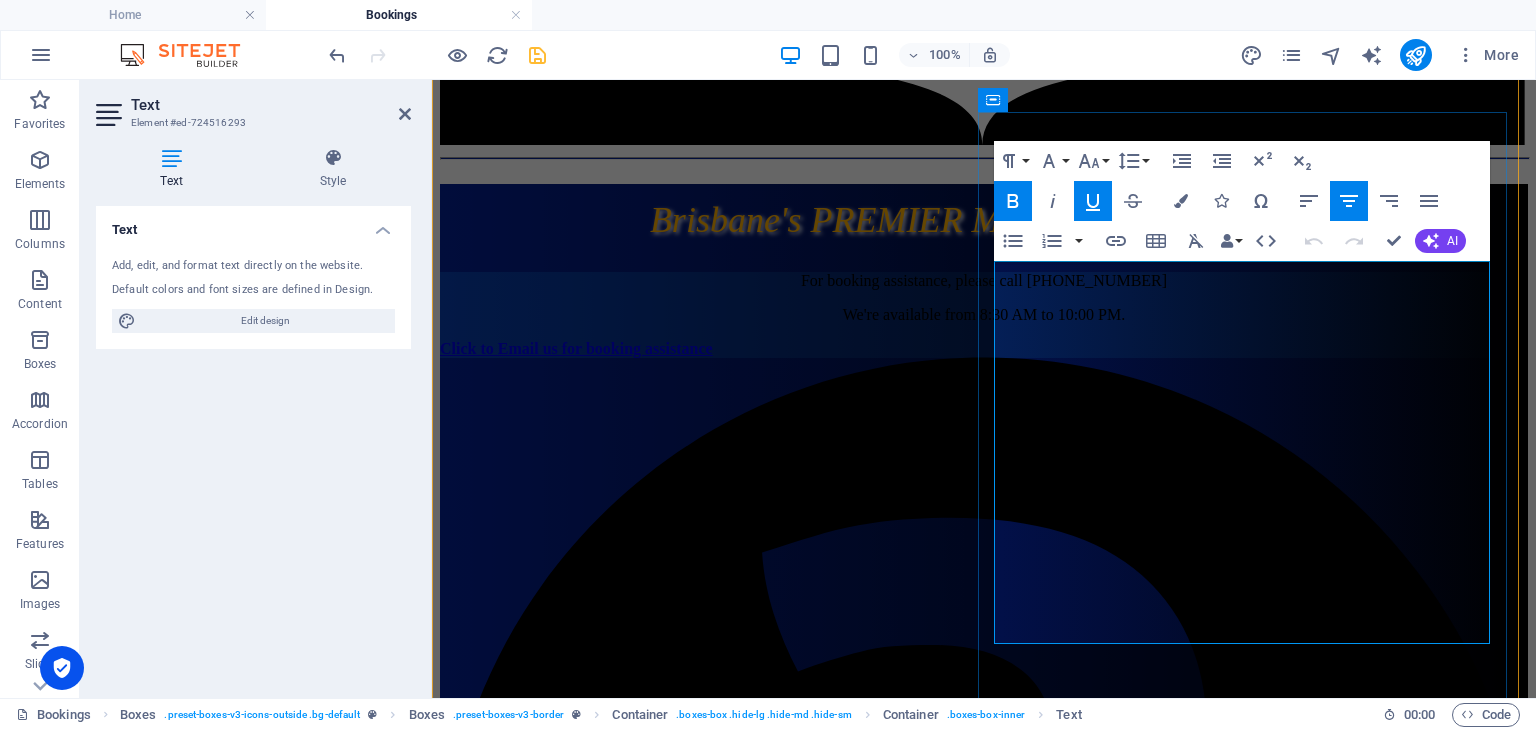 click on "Pay 50% Deposit" at bounding box center (602, 3864) 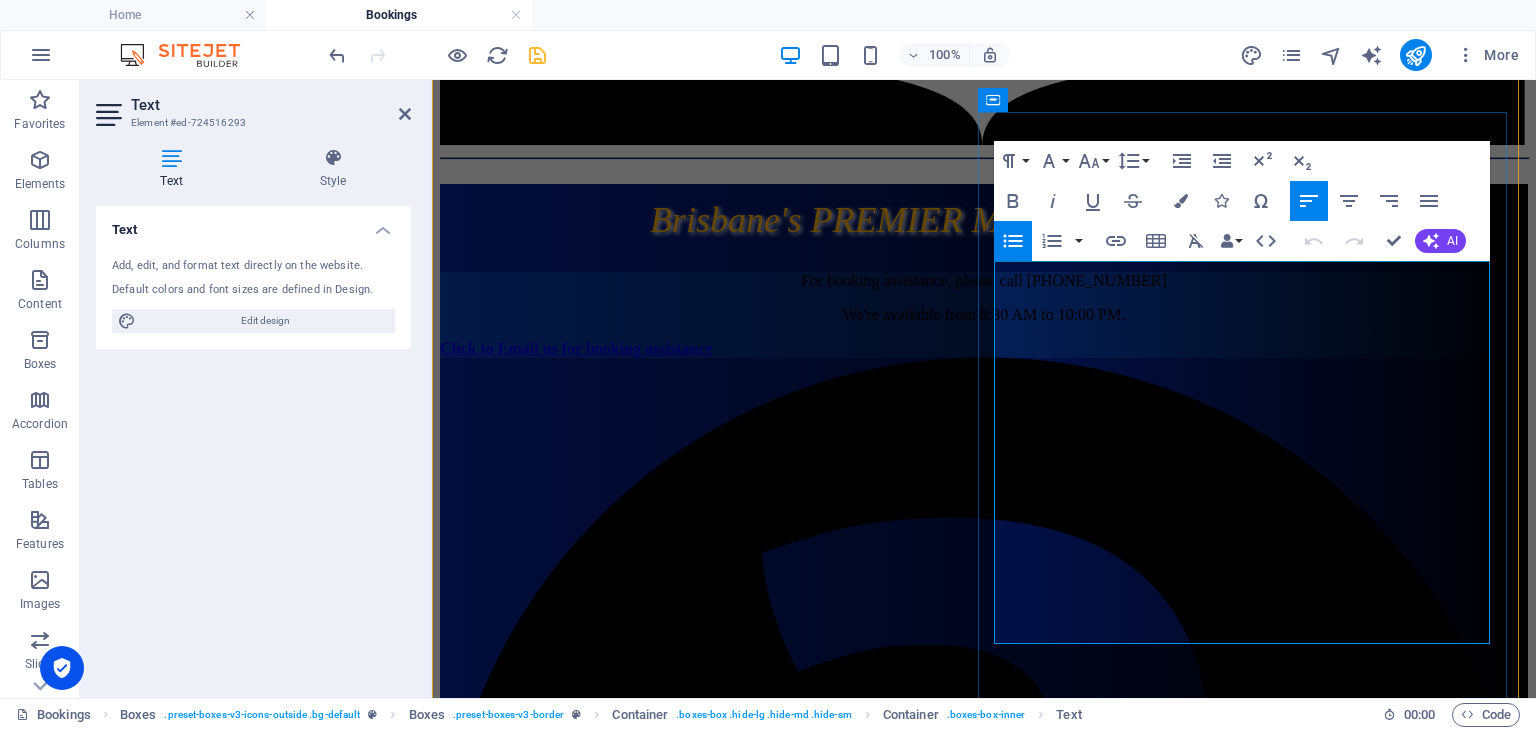 type 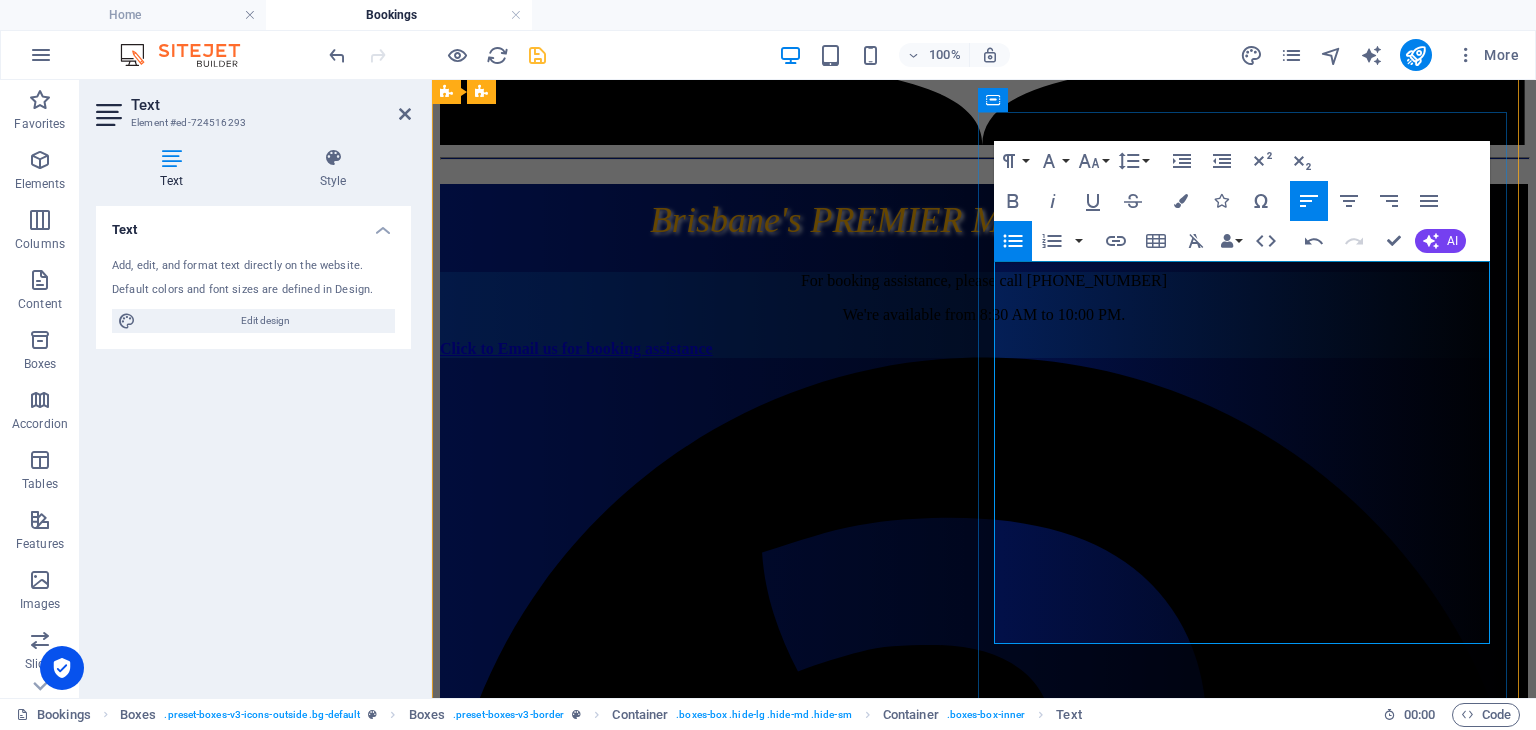 click on "Pay a maximum 50% Deposit ( refundable)" at bounding box center (694, 3864) 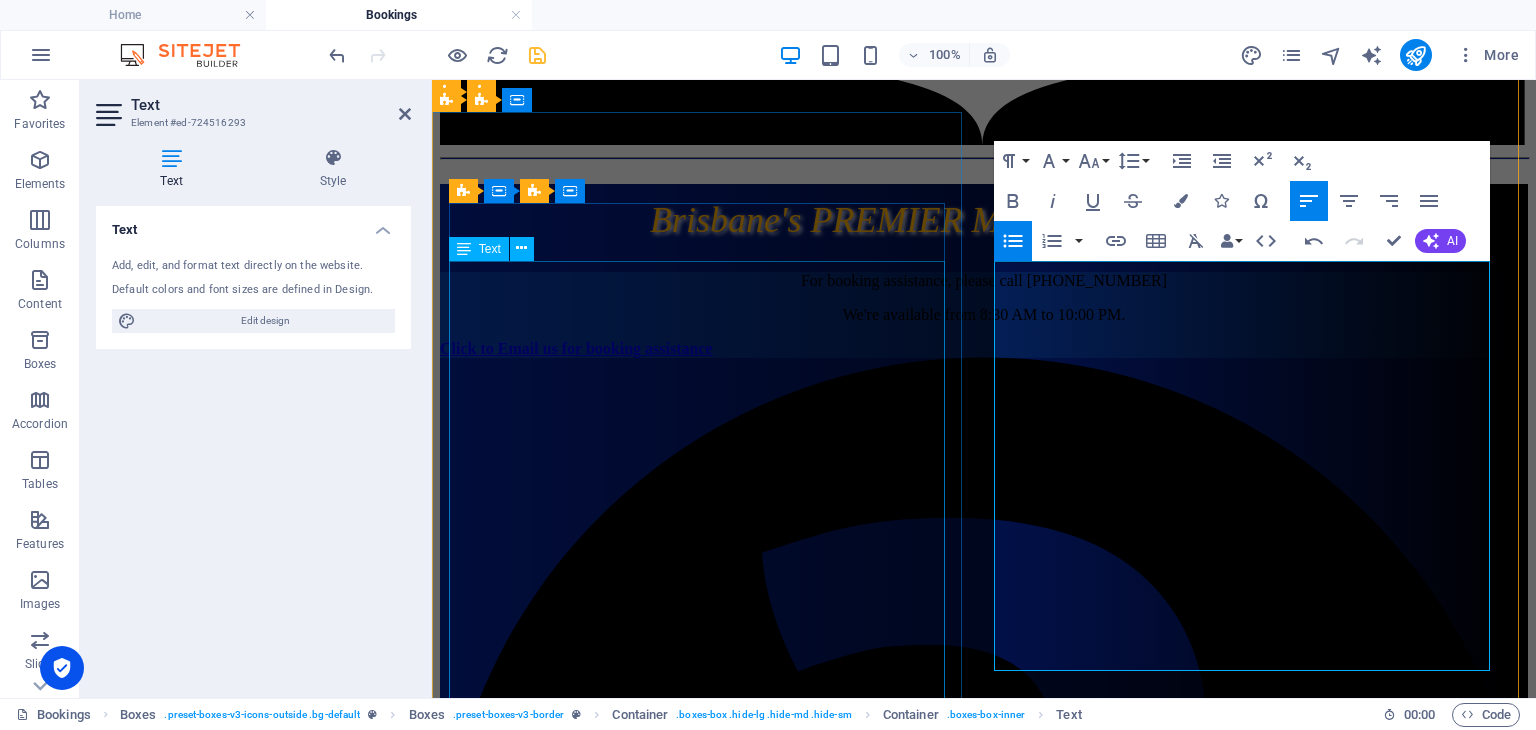 click on "1. Simply check what Service Area you reside in - Primary Service Area <15km from base - Secondary Service Area <15.1-25km from base - Extra Service Area >25.1km from base 2. Decide how long you want to hire us - We start our bookings from 1 hour through to 6 hours, or more 3. Book using the Booking-Button (Follow the prompts).   - Select the appropriate Service Area and Hours to hire,  - Select the date and time - Pay a maximum of 50% deposit - Add an "Appointment Note" for important information - We will invoice you the remainder - Remainder to be paid one week prior to your event date.  Appointment Note Examples - Birthday Person's Name and Age - Any preferred games - Games not to play Add-on items including :-   - Generator Hire   - Highspeed 5G Internet   - Extra Gamers   - External Awning use   - Other preferences Book Here" at bounding box center [984, 2108] 